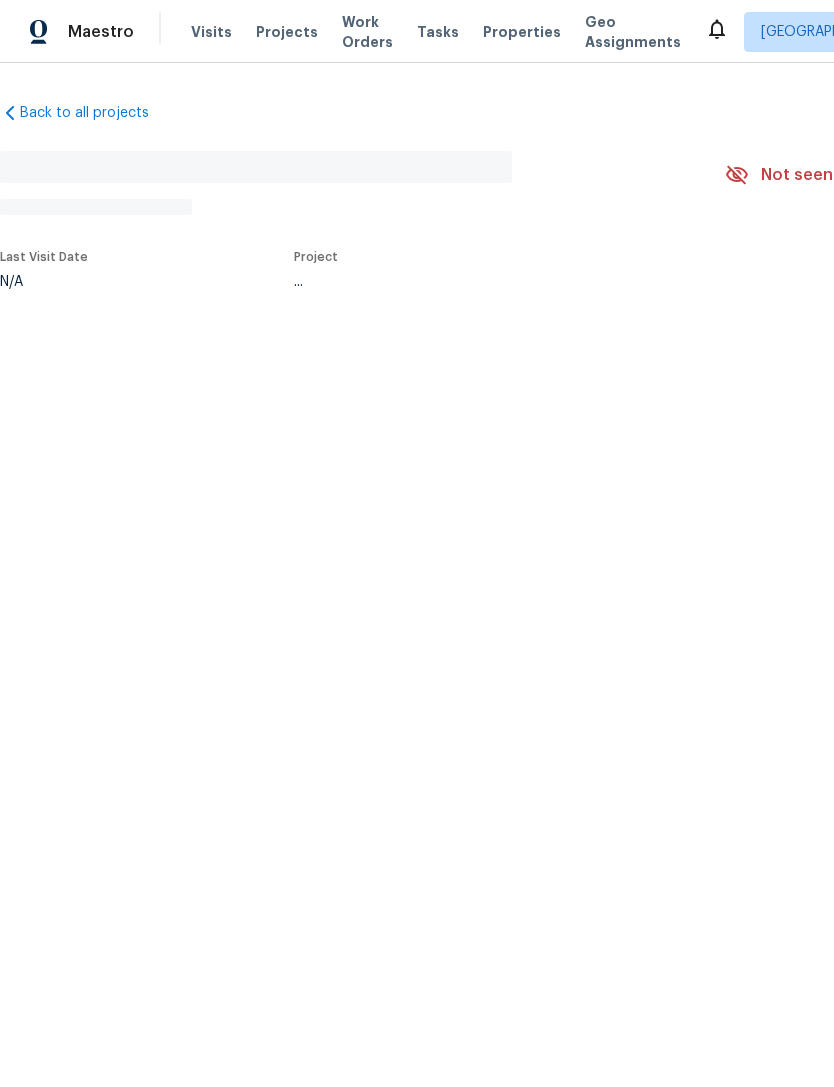 scroll, scrollTop: 0, scrollLeft: 0, axis: both 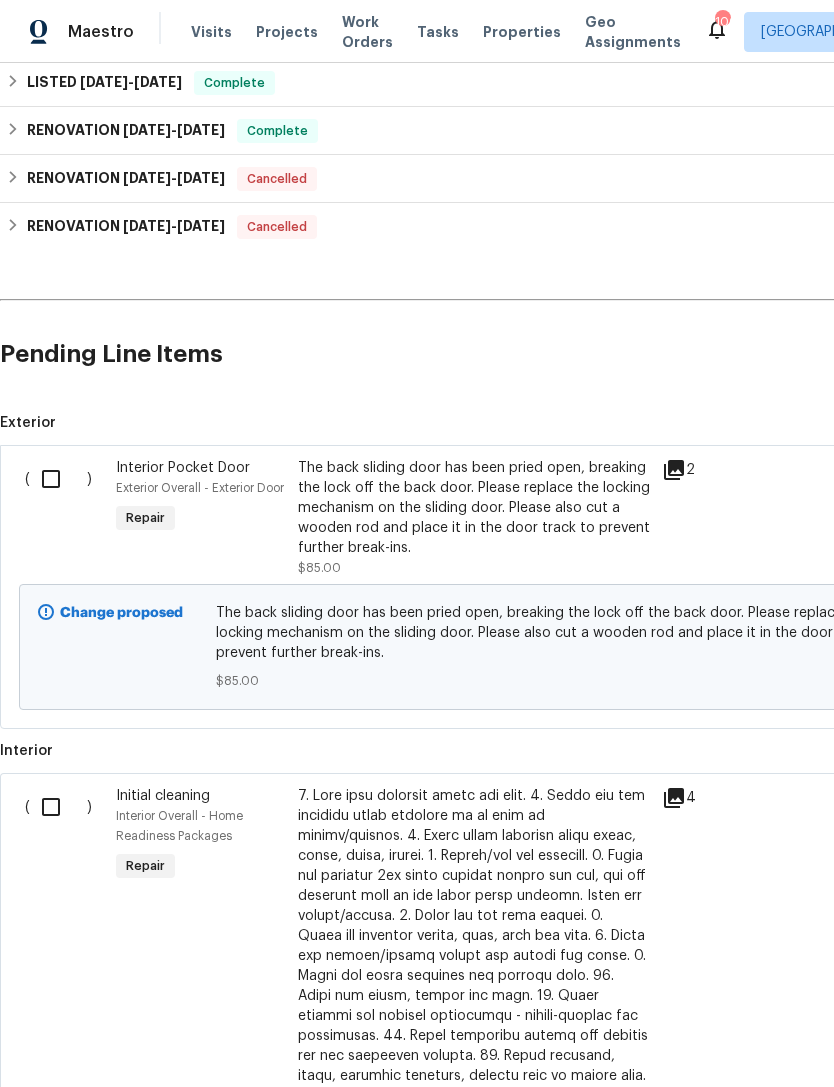 click at bounding box center (58, 479) 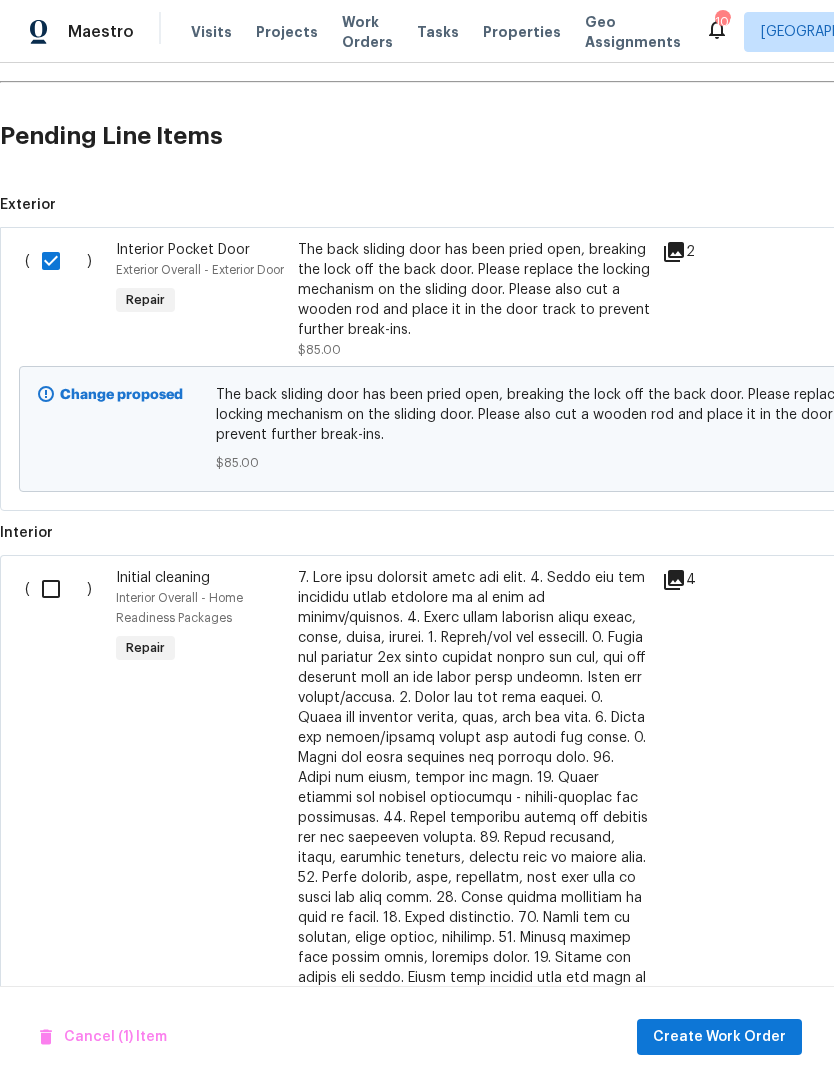 scroll, scrollTop: 650, scrollLeft: 0, axis: vertical 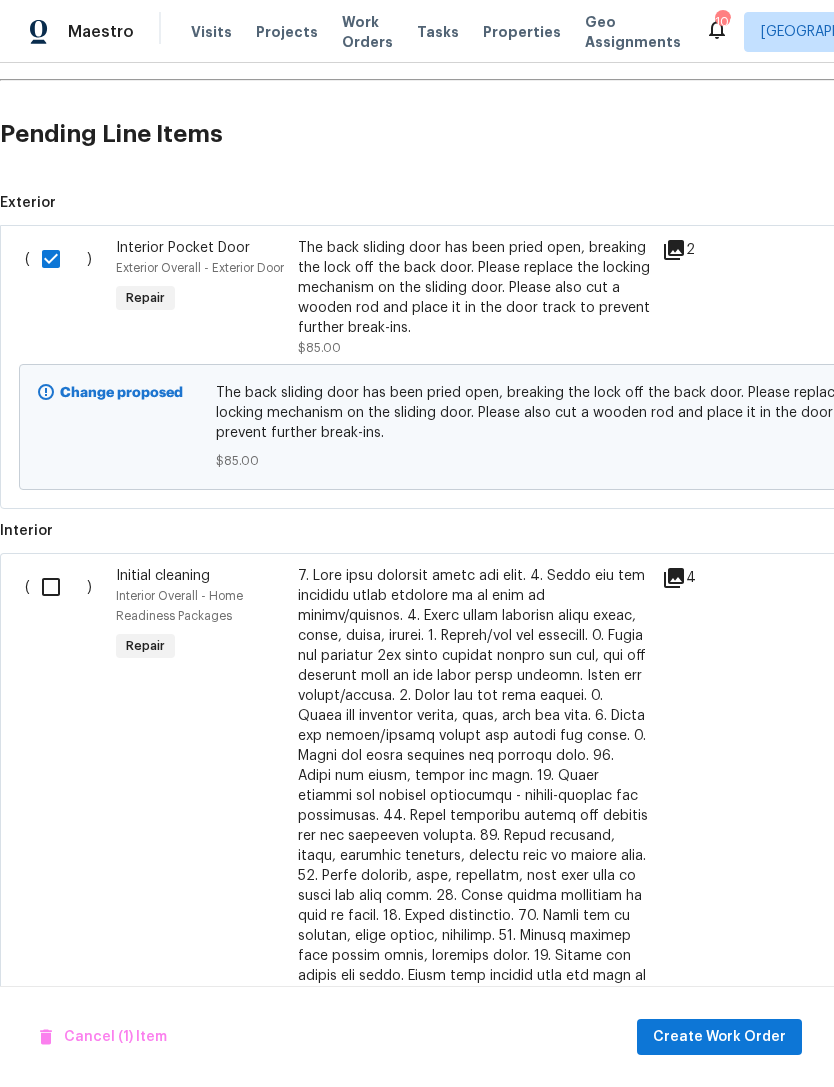 click at bounding box center [58, 587] 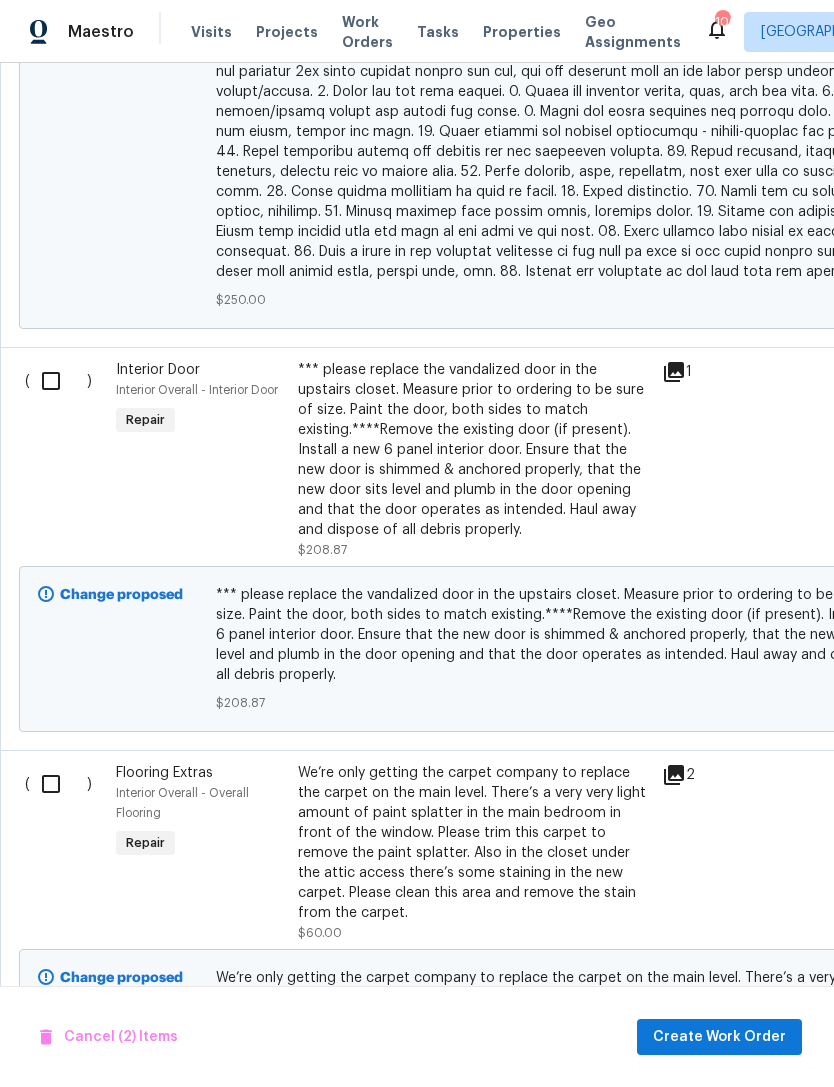 scroll, scrollTop: 1779, scrollLeft: 0, axis: vertical 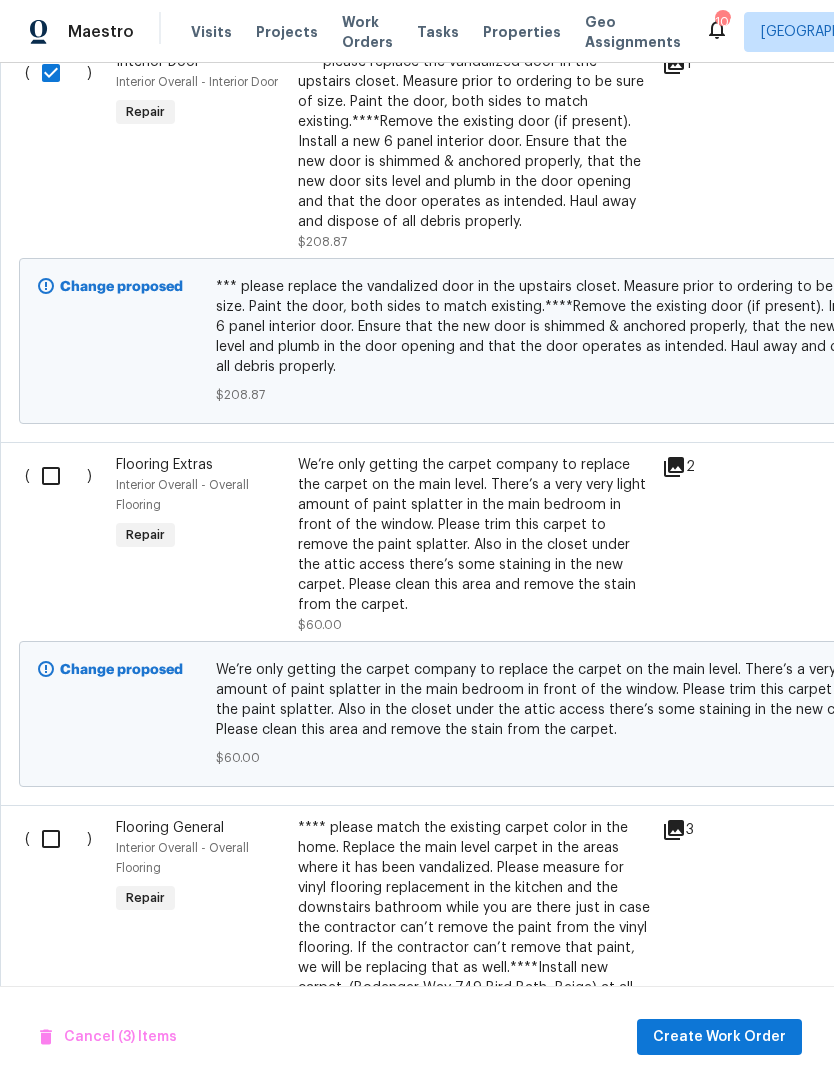 click at bounding box center [58, 476] 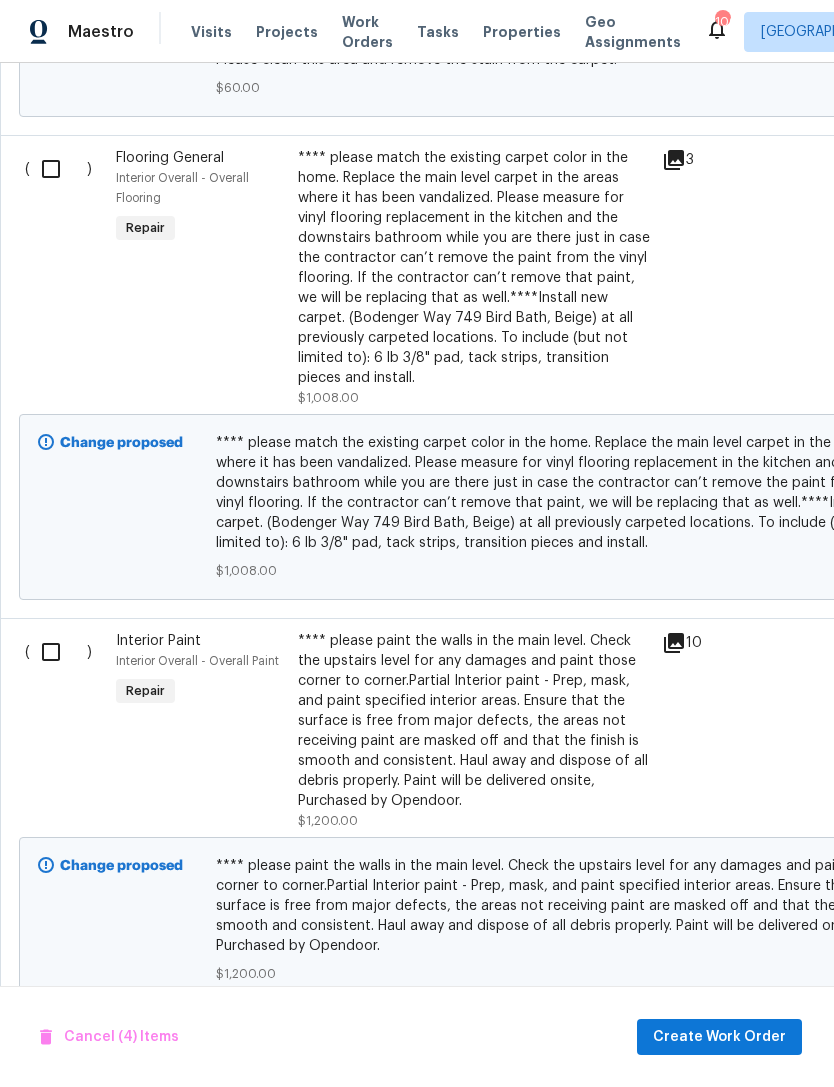 scroll, scrollTop: 2757, scrollLeft: 0, axis: vertical 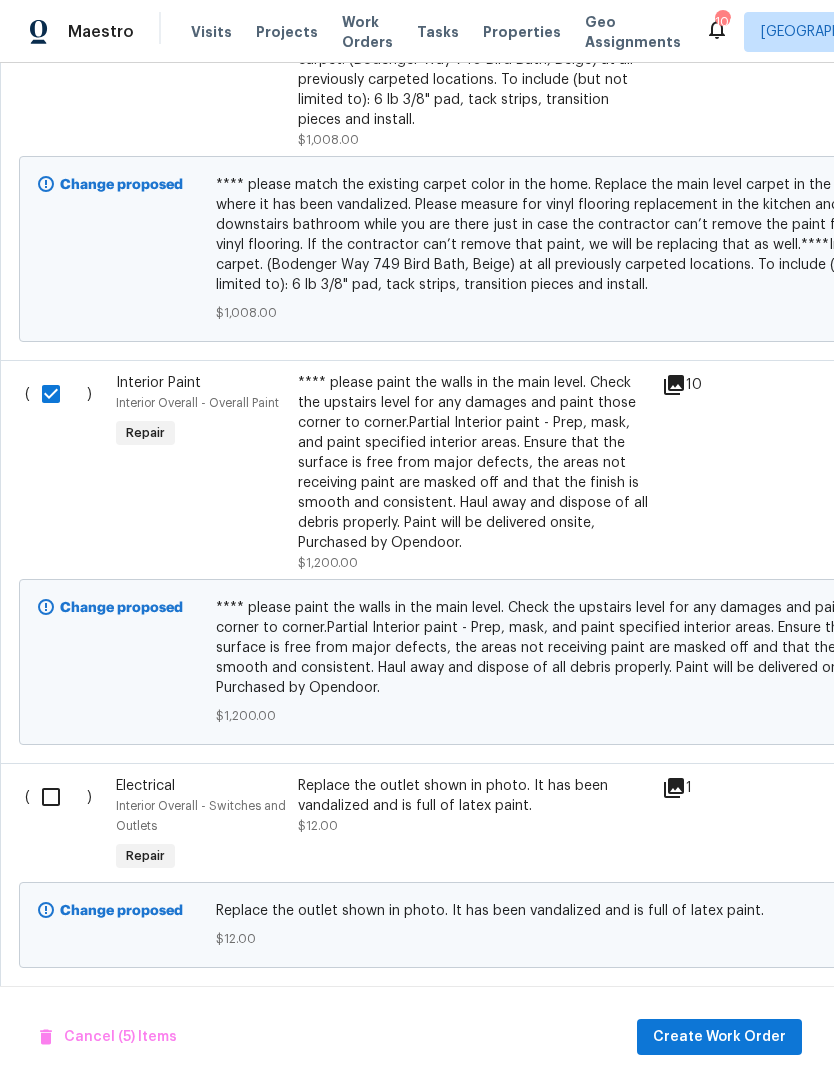 click at bounding box center (58, 797) 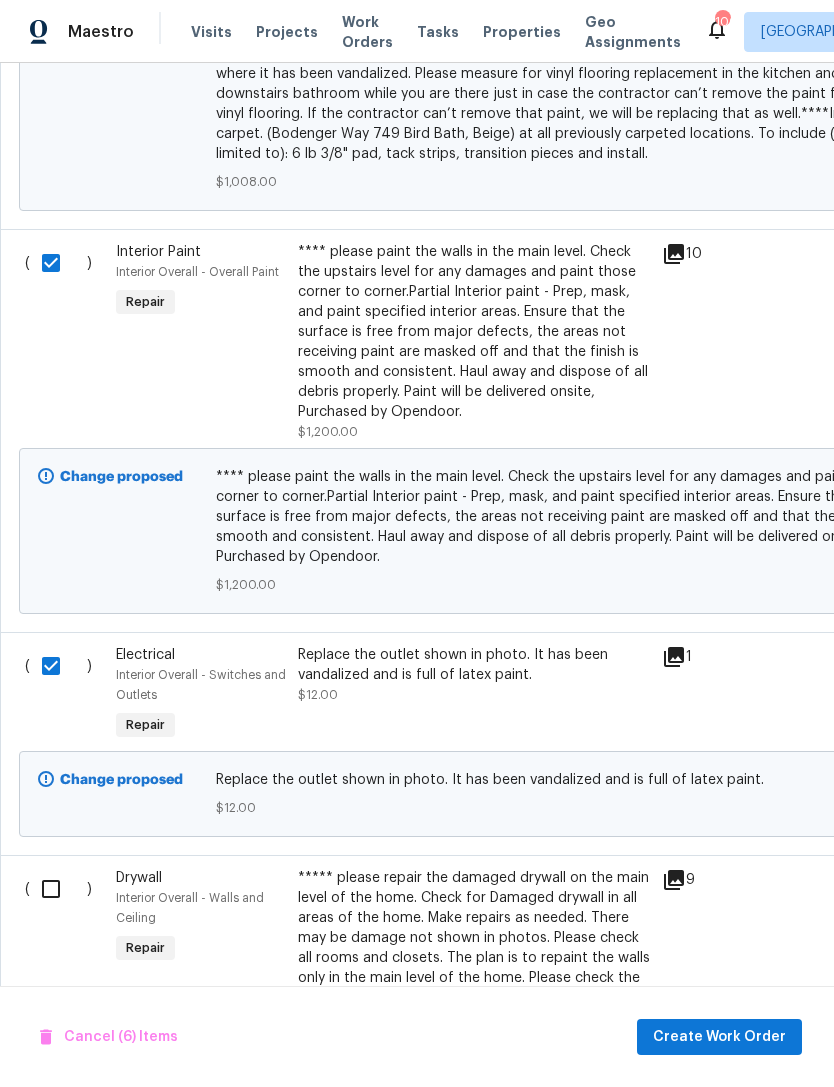 scroll, scrollTop: 3146, scrollLeft: 0, axis: vertical 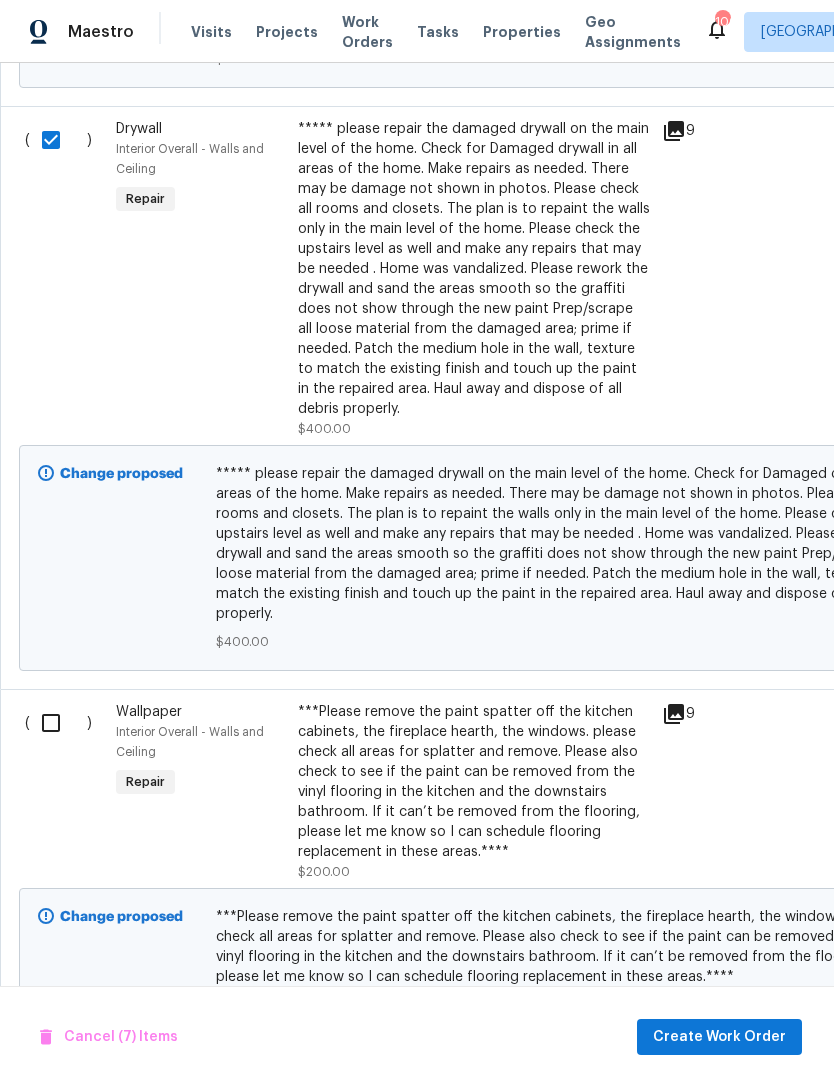 click at bounding box center [58, 723] 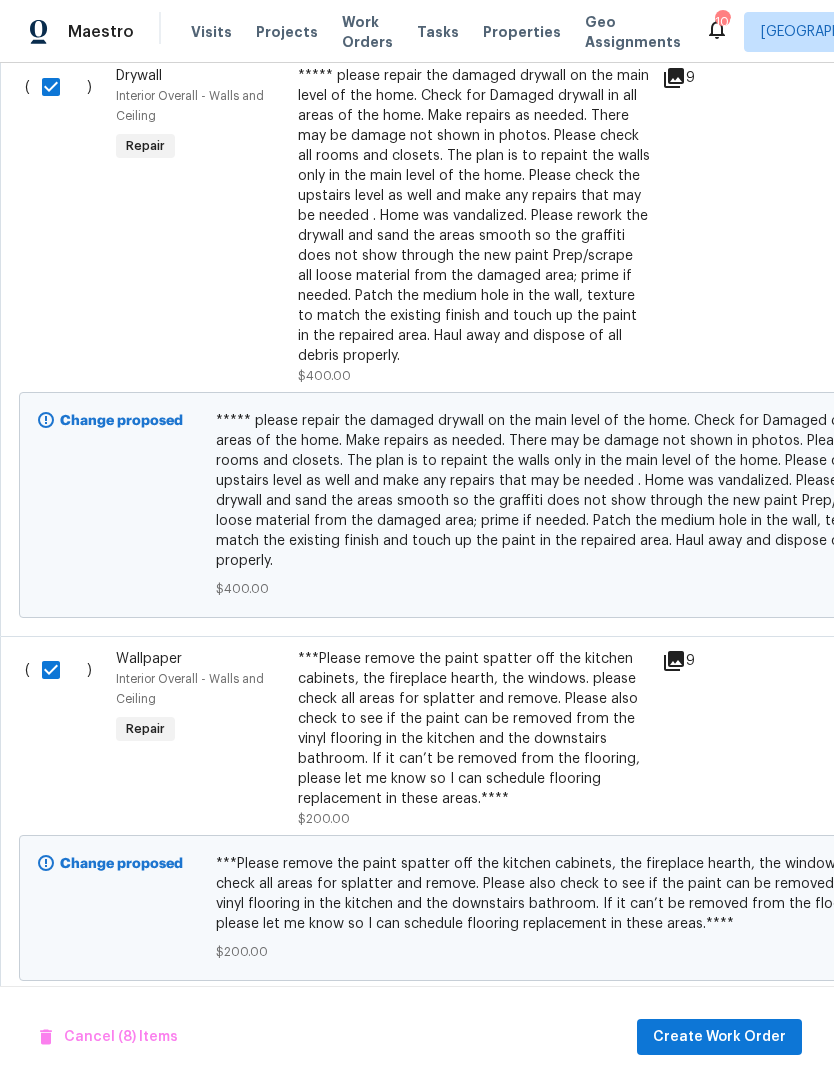 scroll, scrollTop: 3920, scrollLeft: -1, axis: both 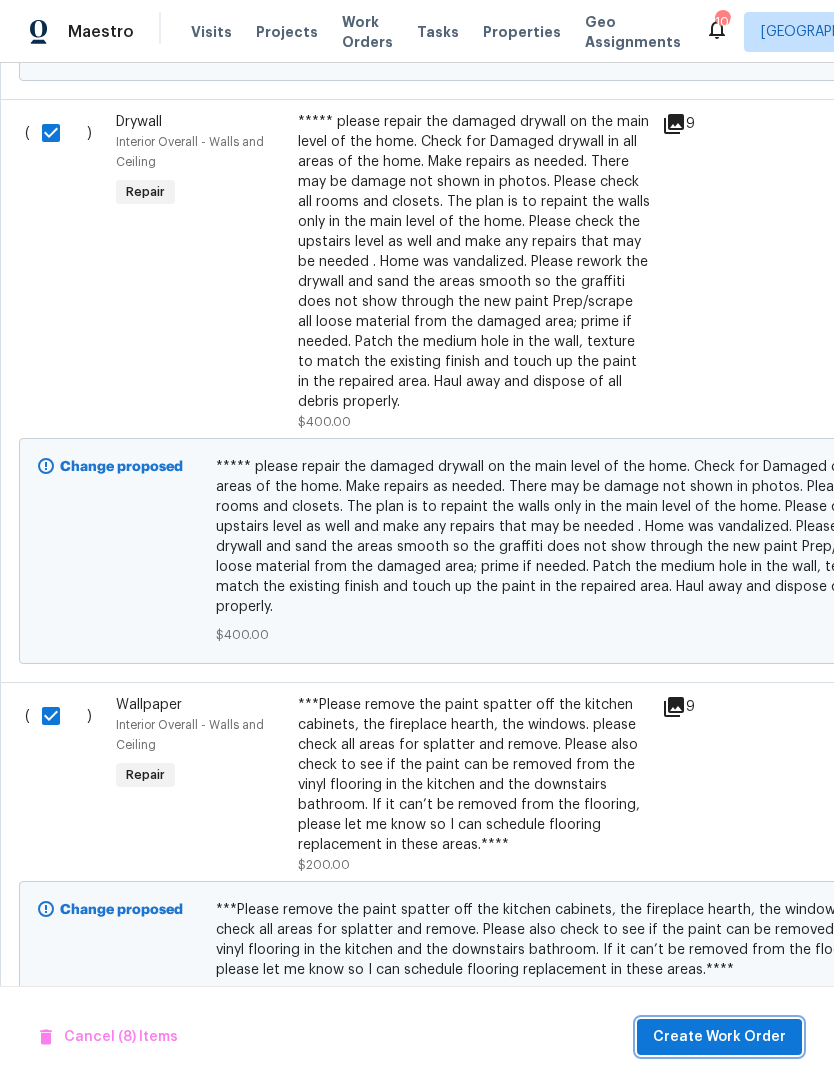 click on "Create Work Order" at bounding box center (719, 1037) 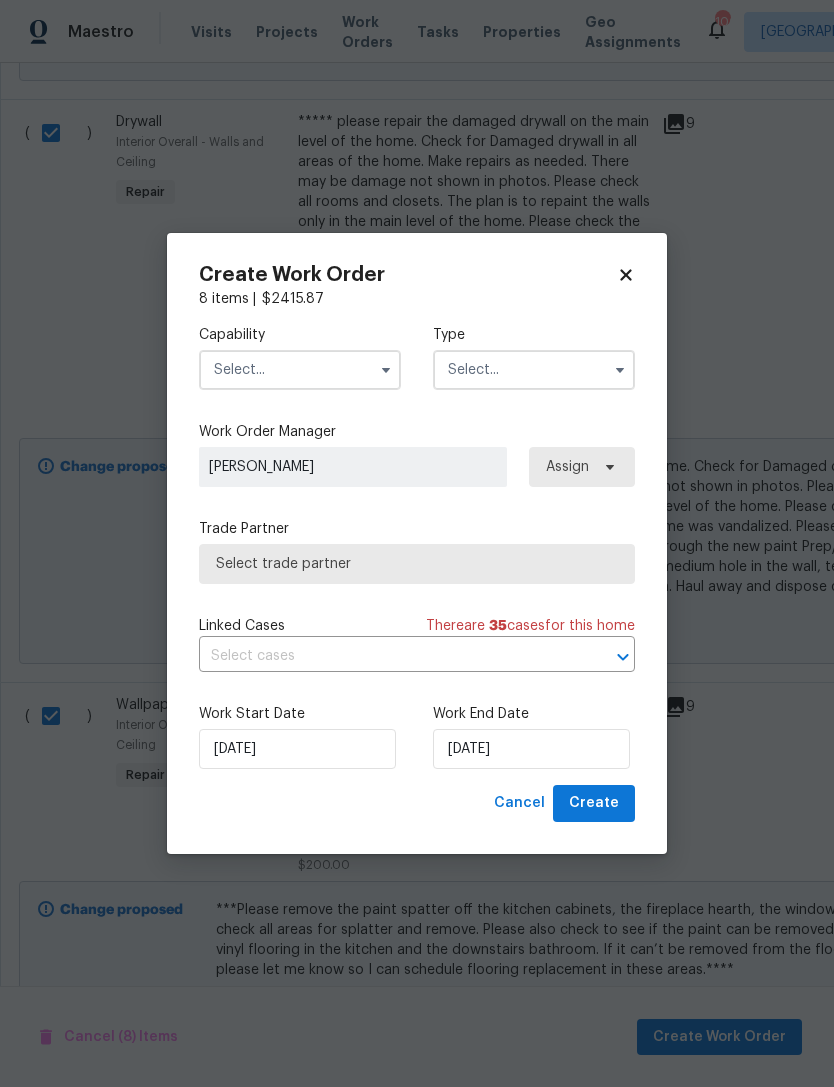 click at bounding box center (300, 370) 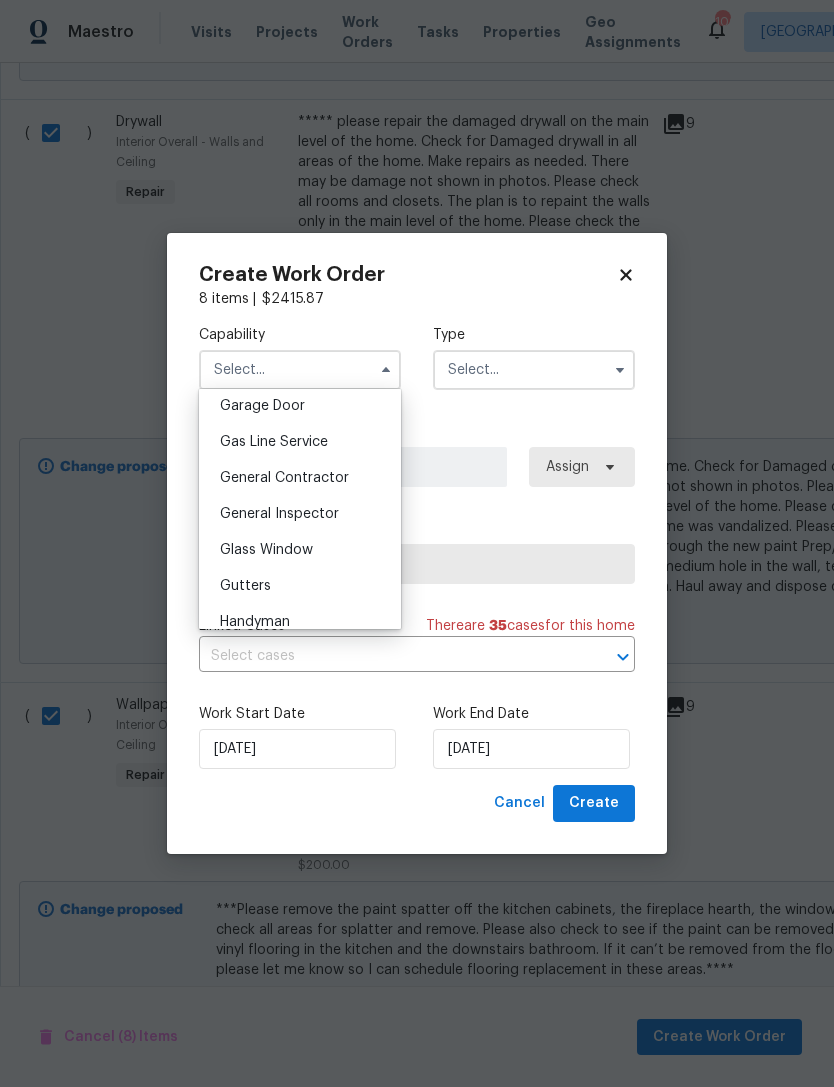 scroll, scrollTop: 905, scrollLeft: 0, axis: vertical 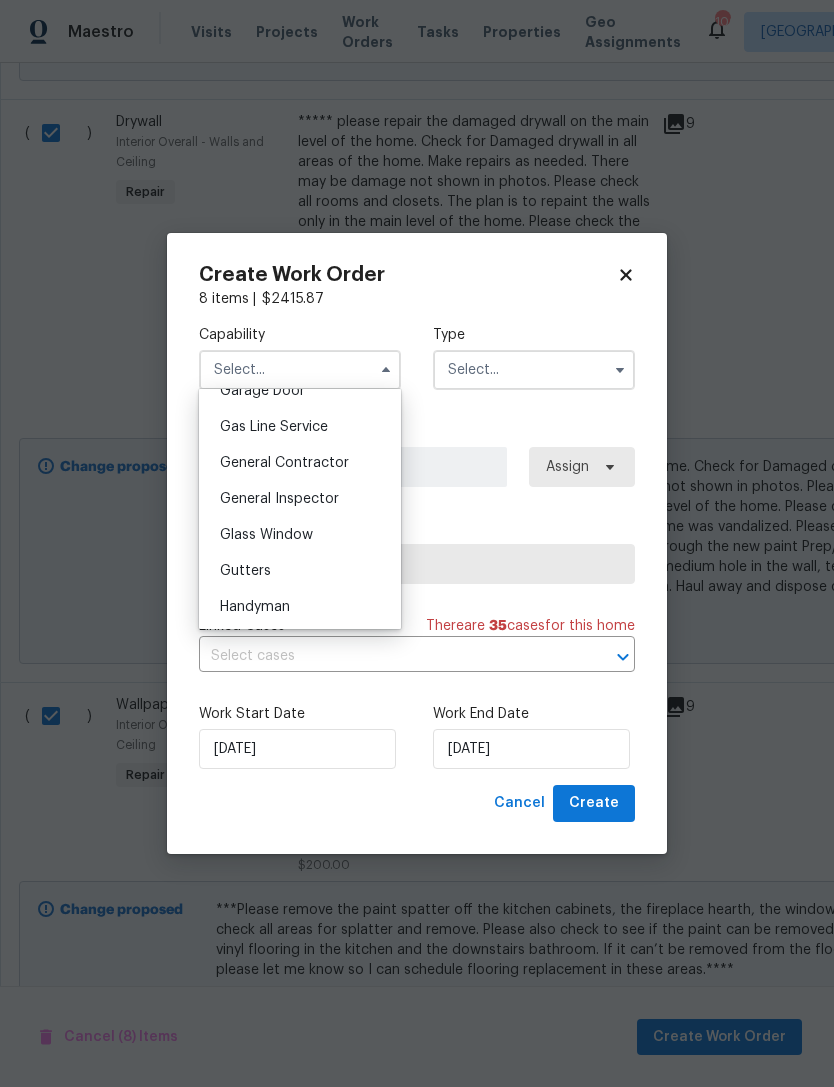 click on "General Contractor" at bounding box center (284, 463) 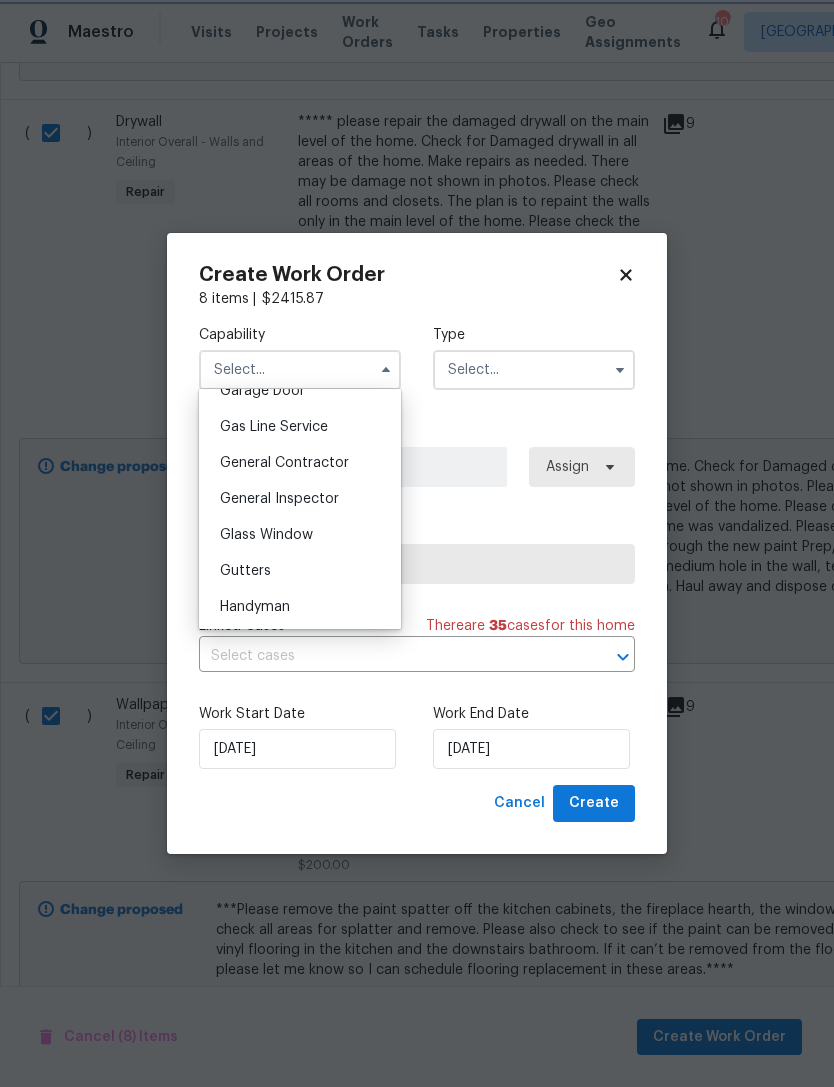 type on "General Contractor" 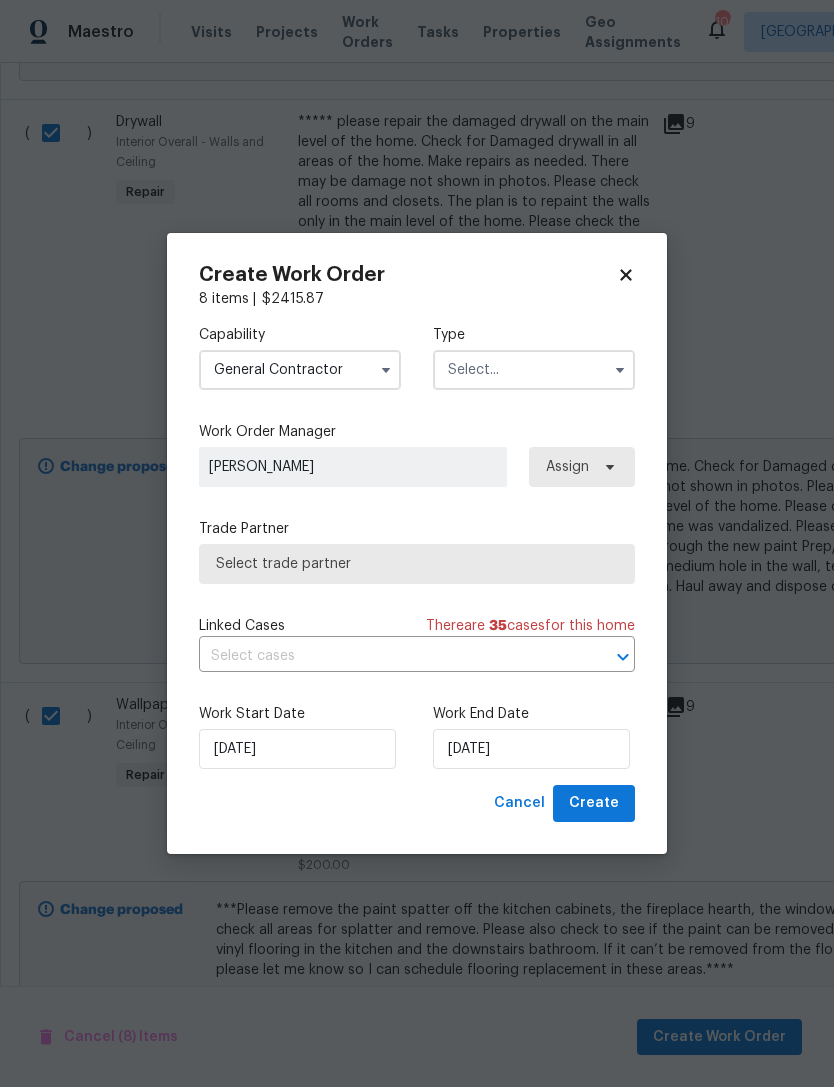 click at bounding box center [534, 370] 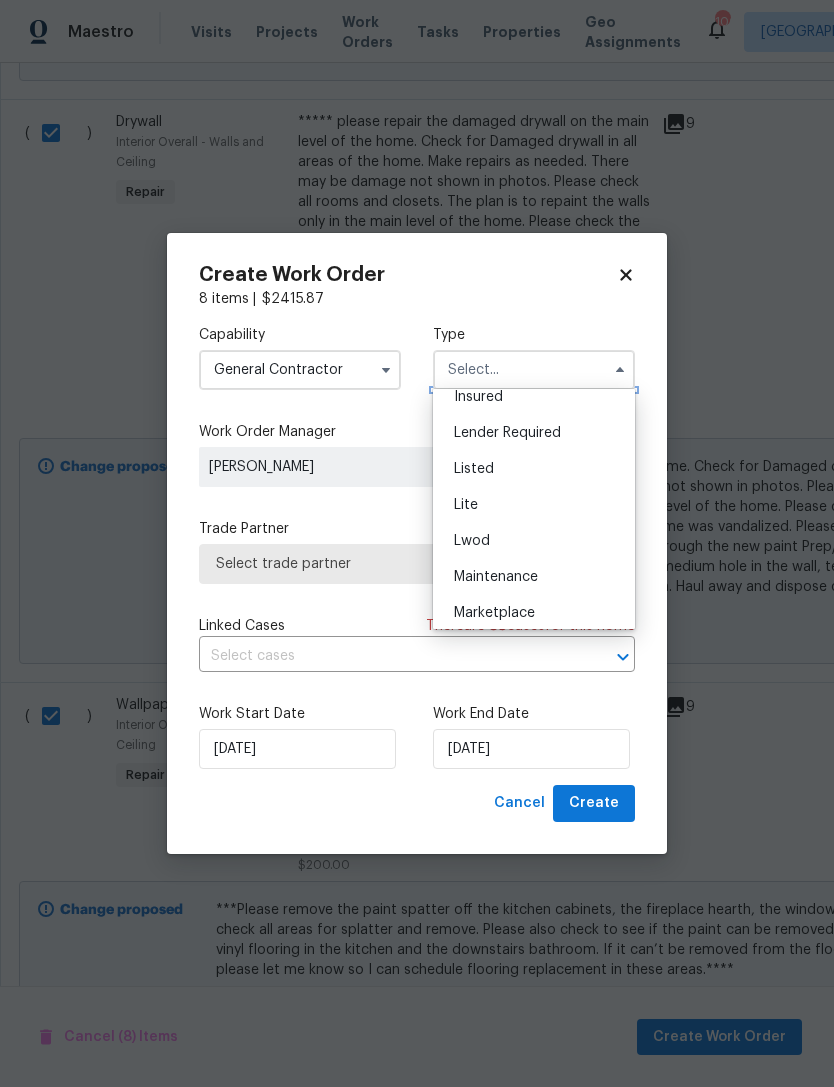 scroll, scrollTop: 158, scrollLeft: 0, axis: vertical 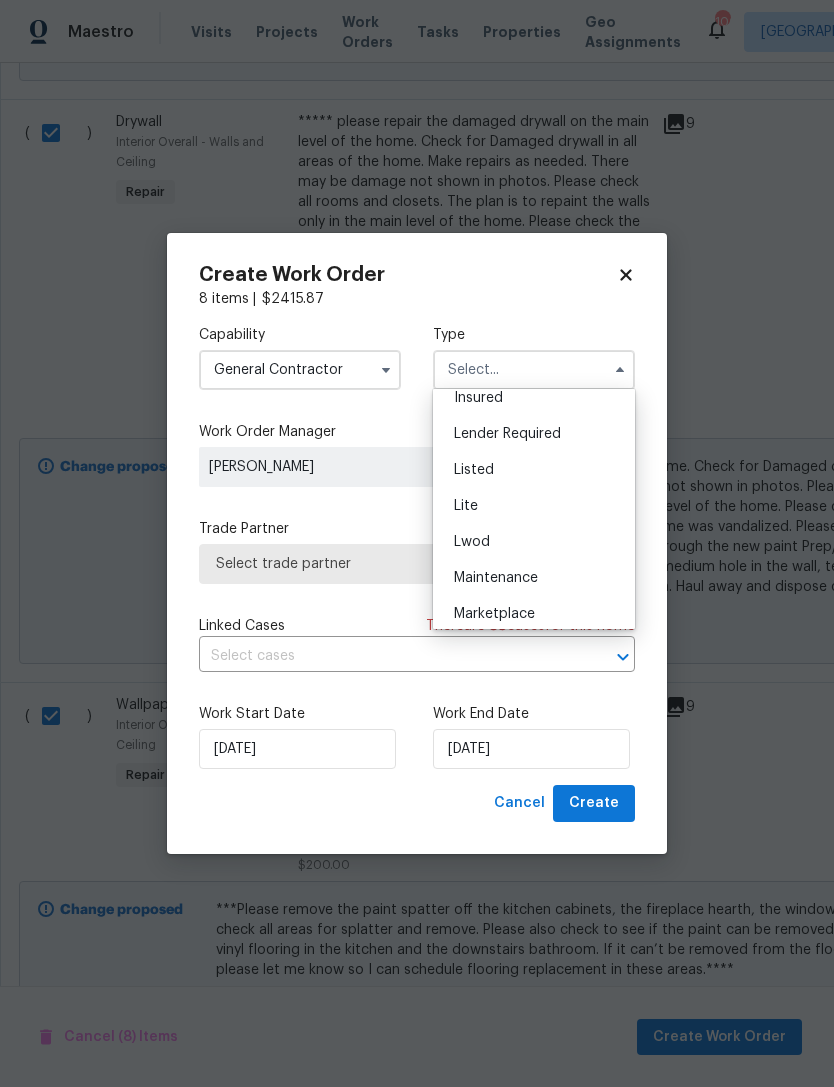 click on "Listed" at bounding box center (534, 470) 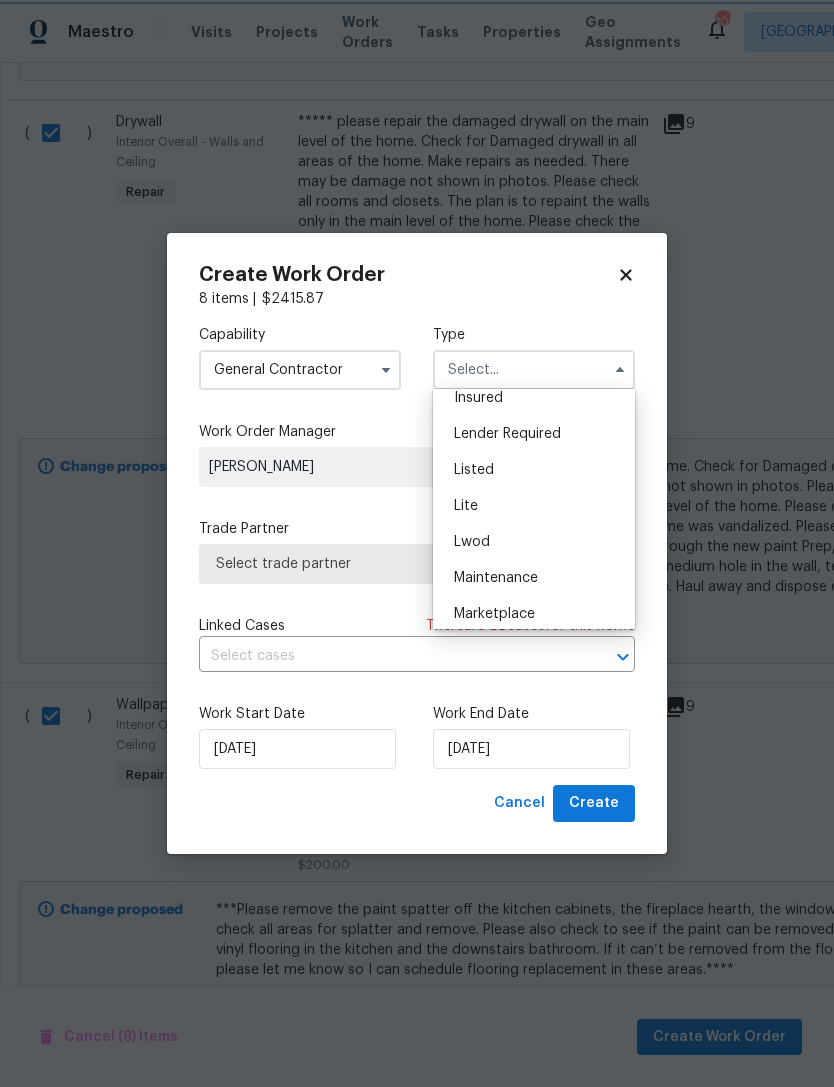 type on "Listed" 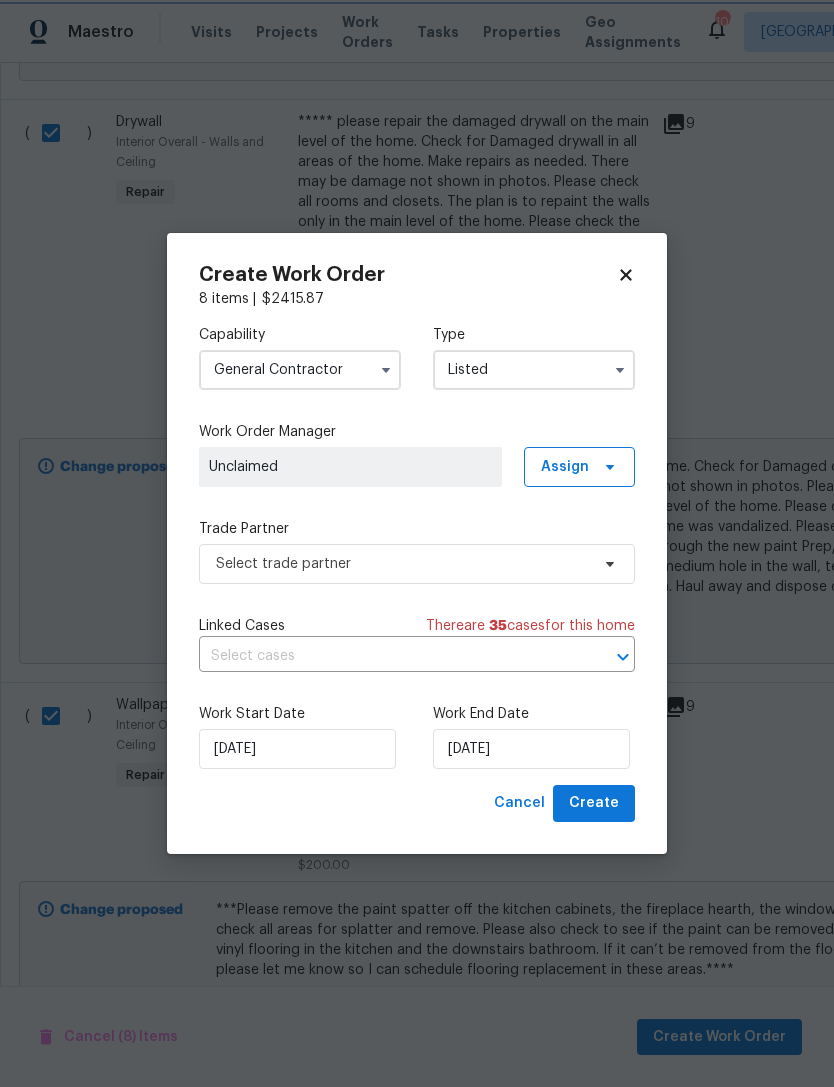 scroll, scrollTop: 0, scrollLeft: 0, axis: both 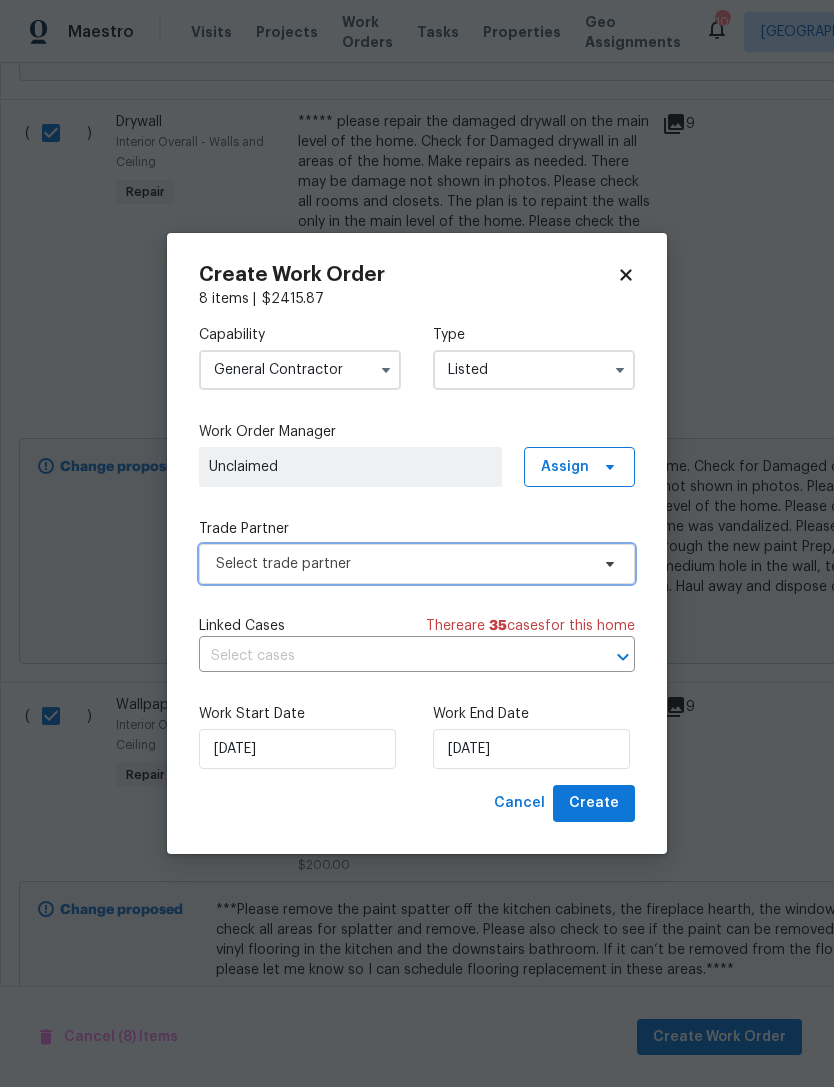 click on "Select trade partner" at bounding box center (402, 564) 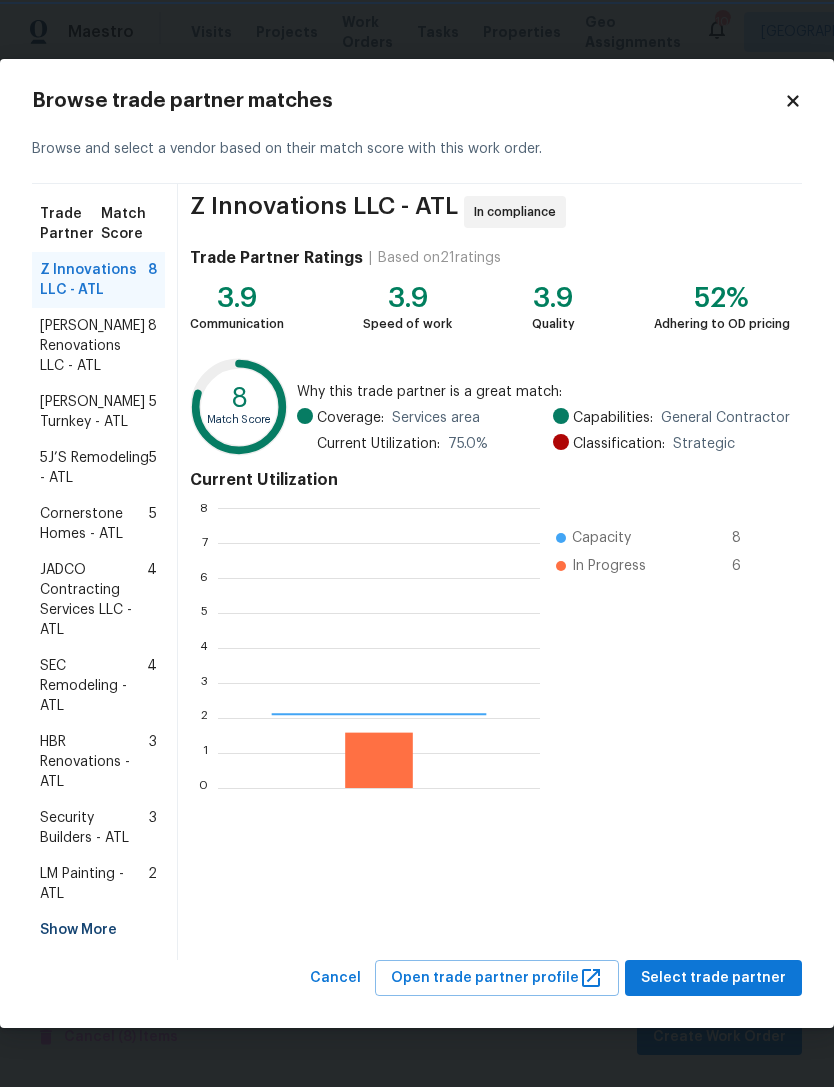 scroll, scrollTop: 2, scrollLeft: 2, axis: both 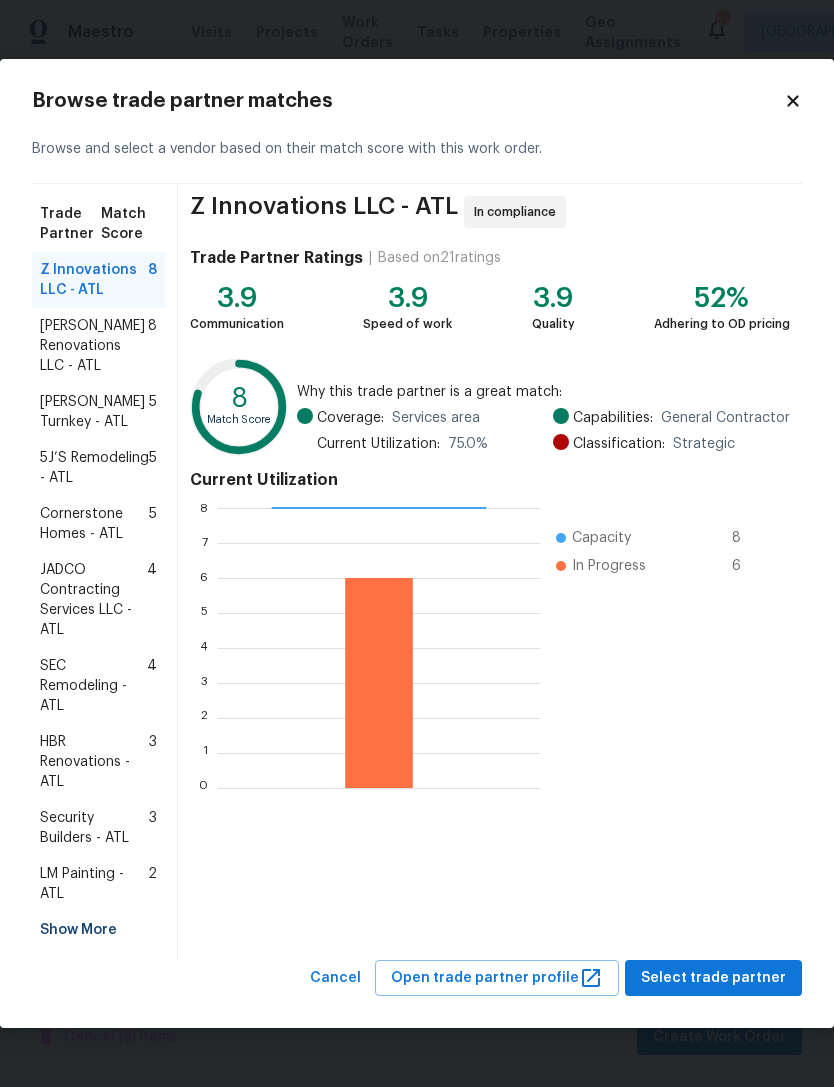click on "Show More" at bounding box center [98, 930] 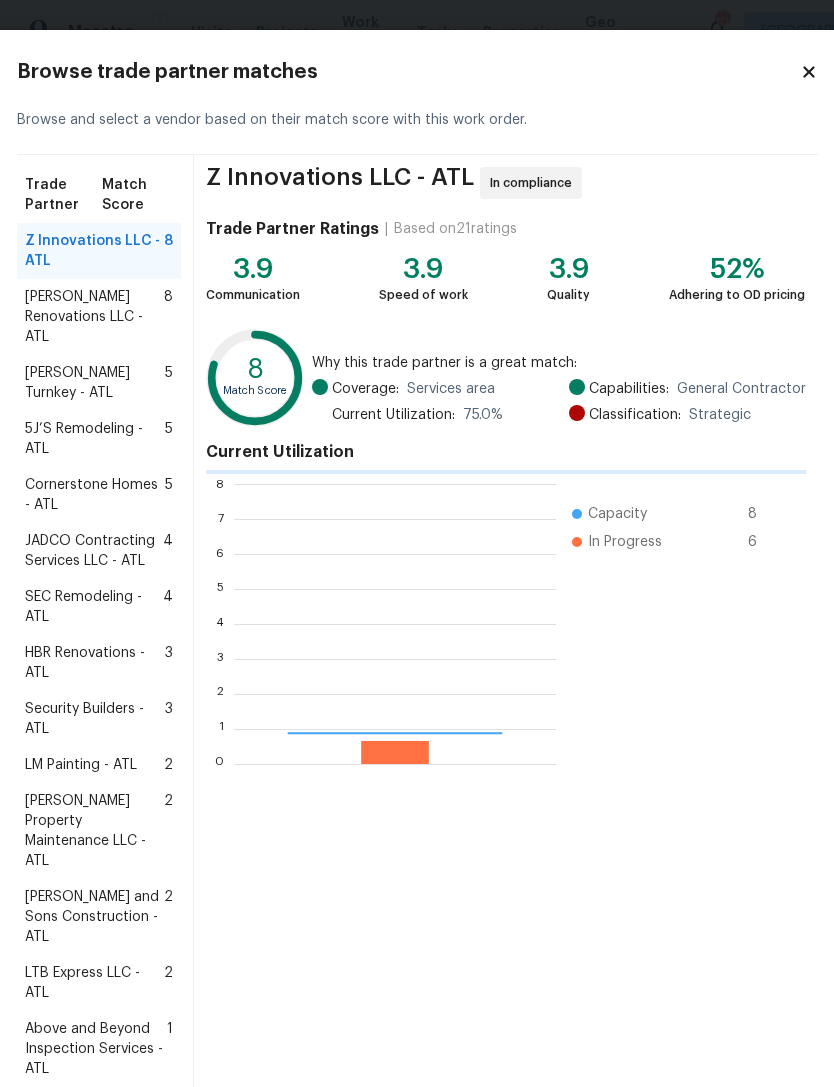 scroll, scrollTop: 2, scrollLeft: 2, axis: both 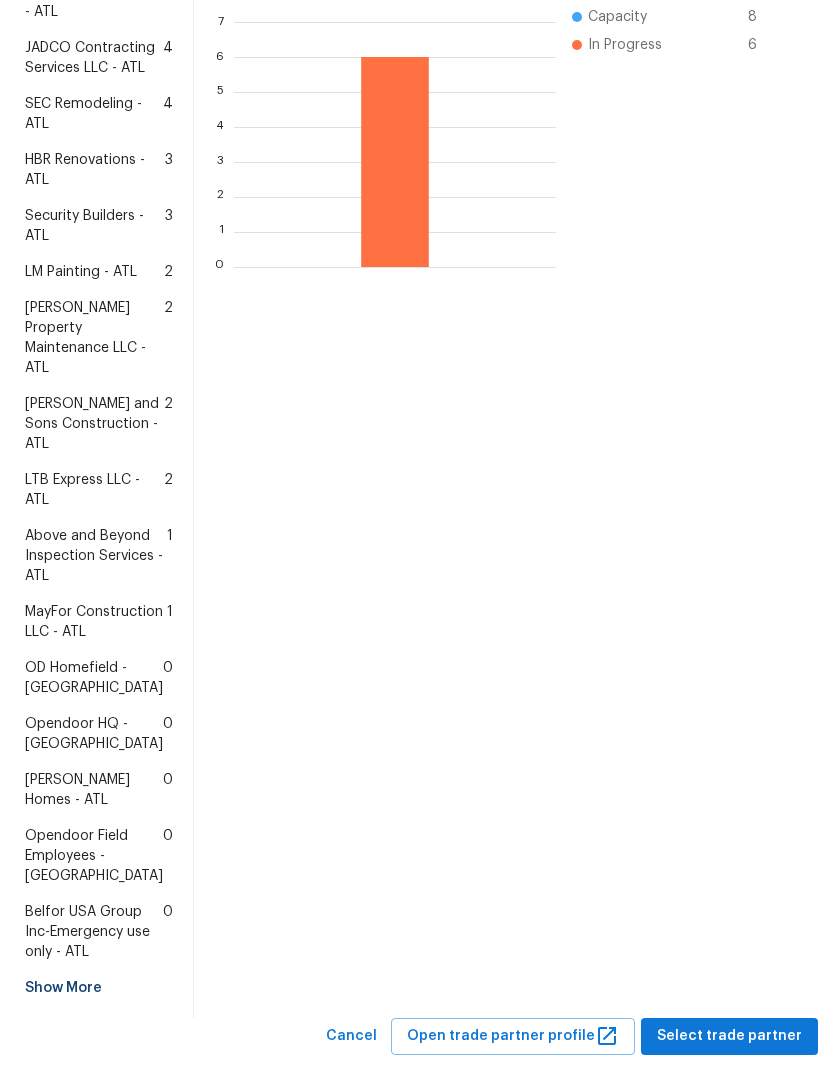 click on "Above and Beyond Inspection Services - ATL" at bounding box center [96, 556] 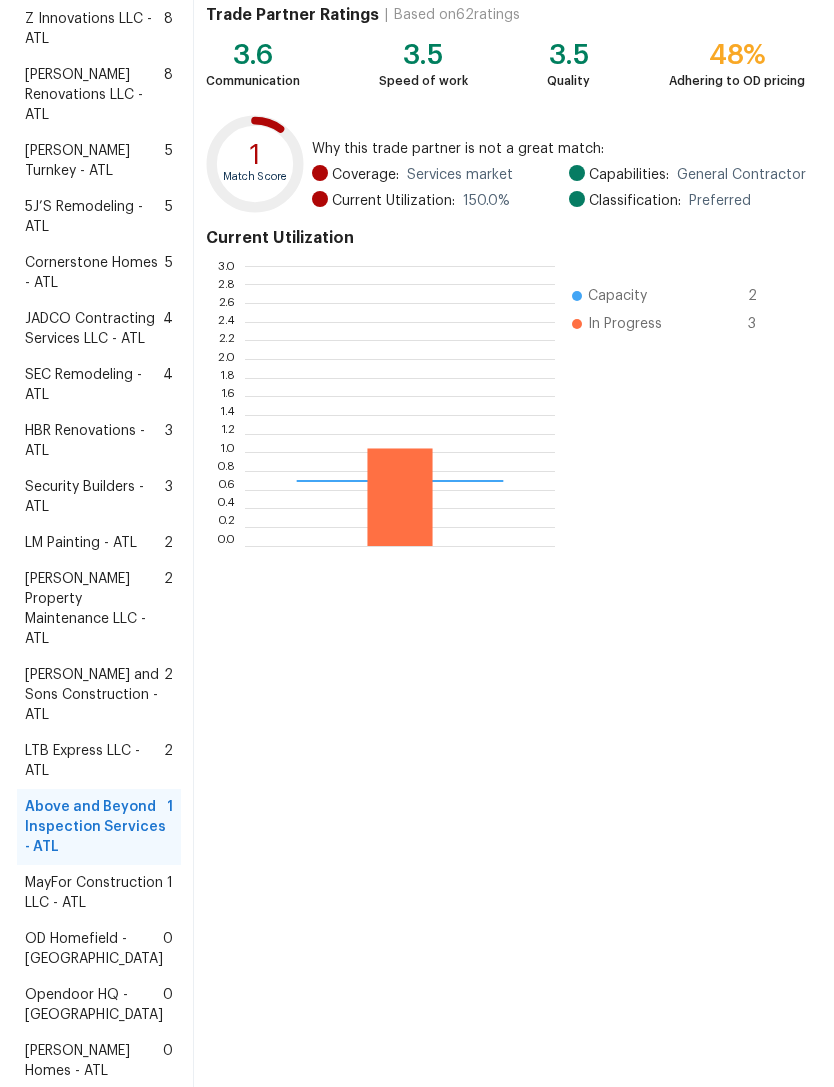 scroll, scrollTop: 2, scrollLeft: 2, axis: both 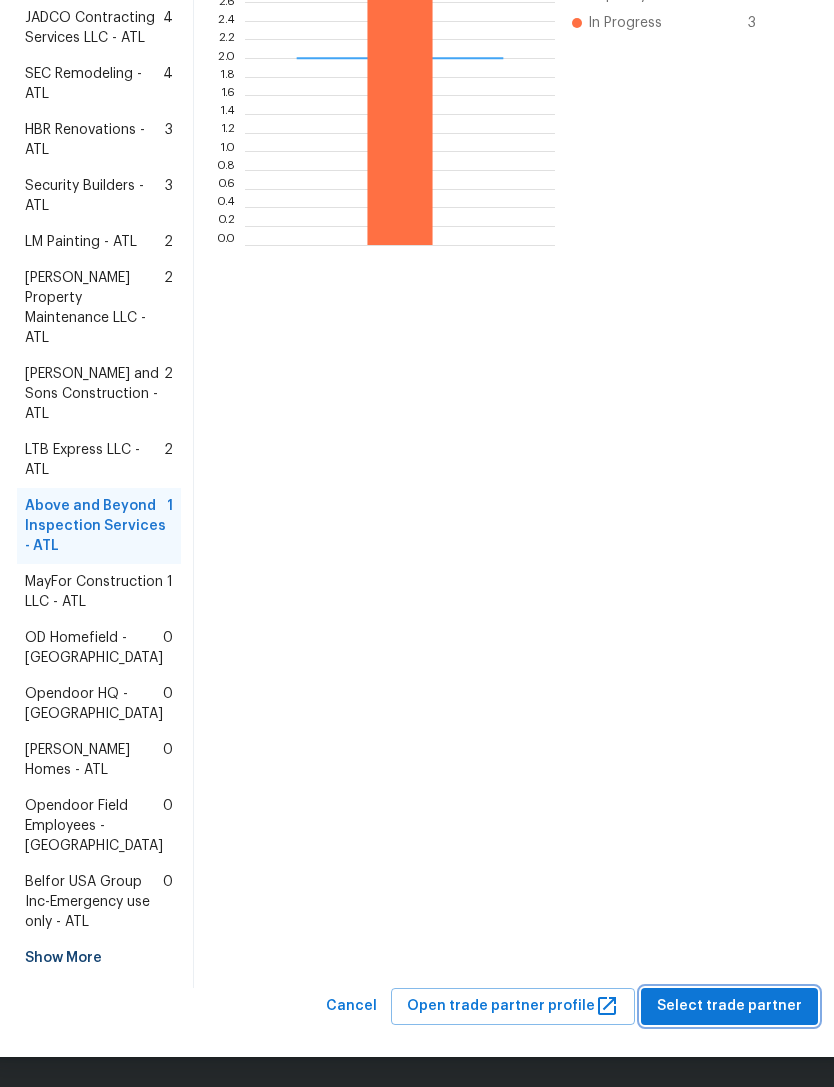 click on "Select trade partner" at bounding box center [729, 1006] 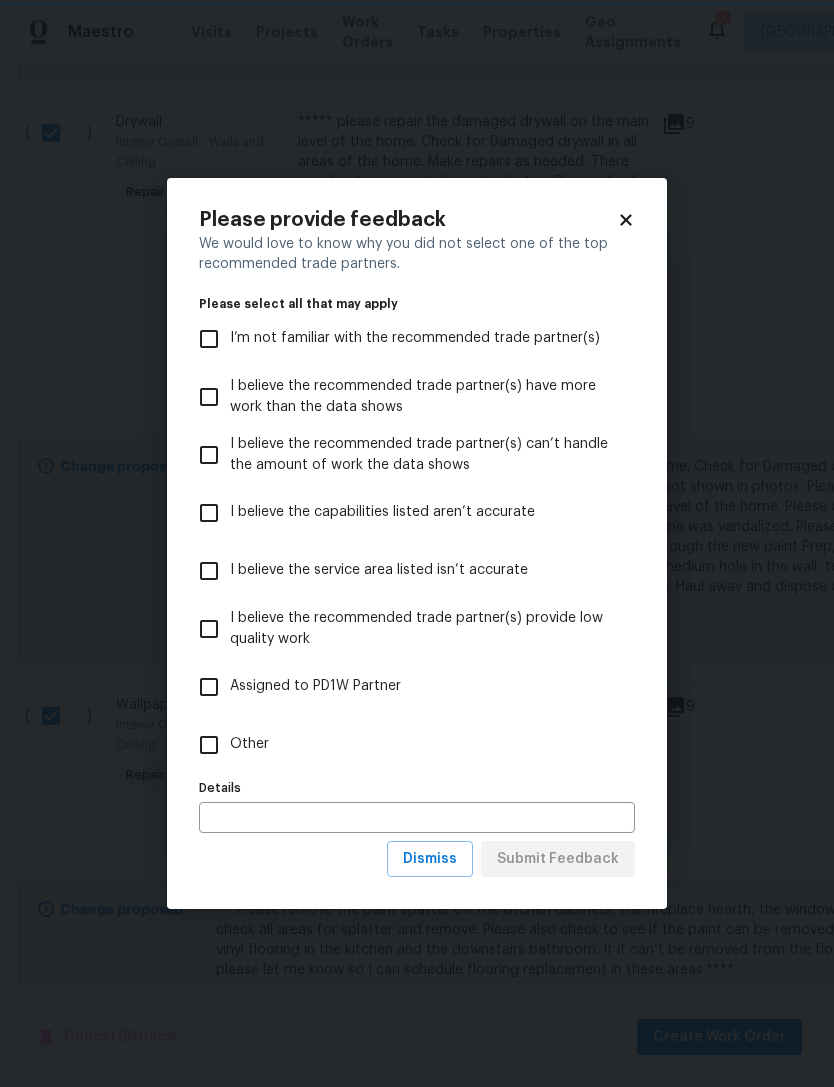 scroll, scrollTop: 0, scrollLeft: 0, axis: both 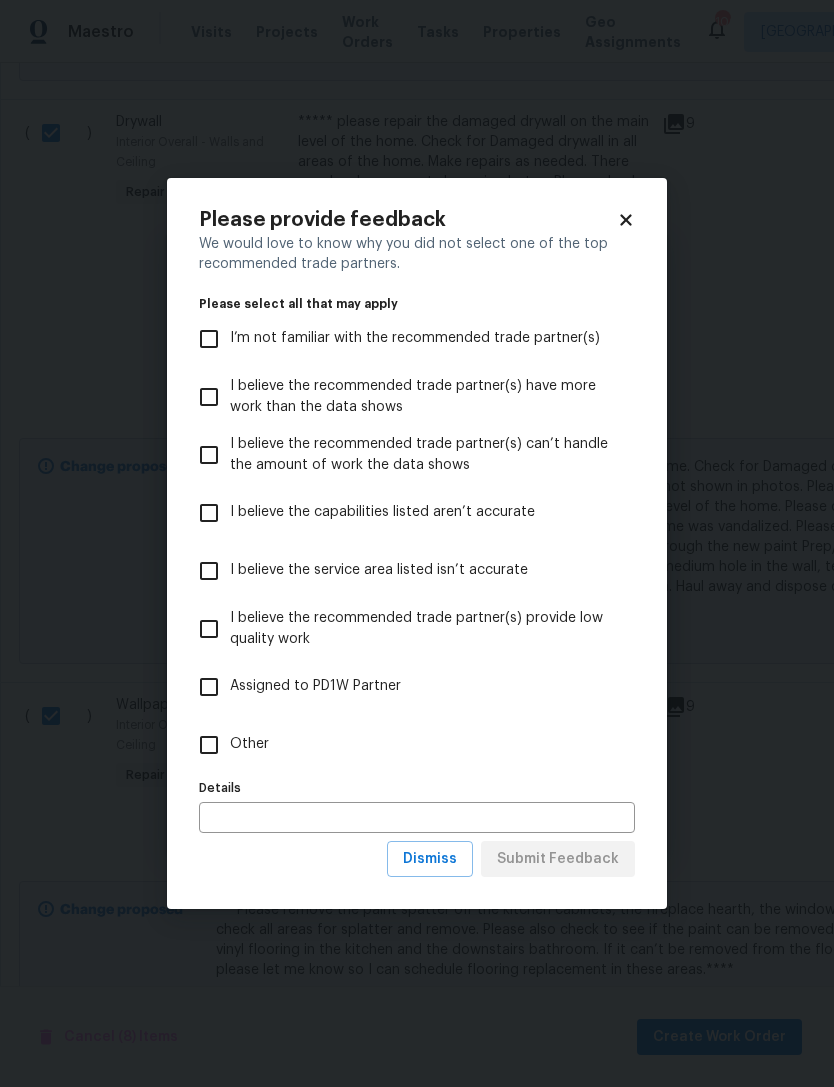 click on "Other" at bounding box center (209, 745) 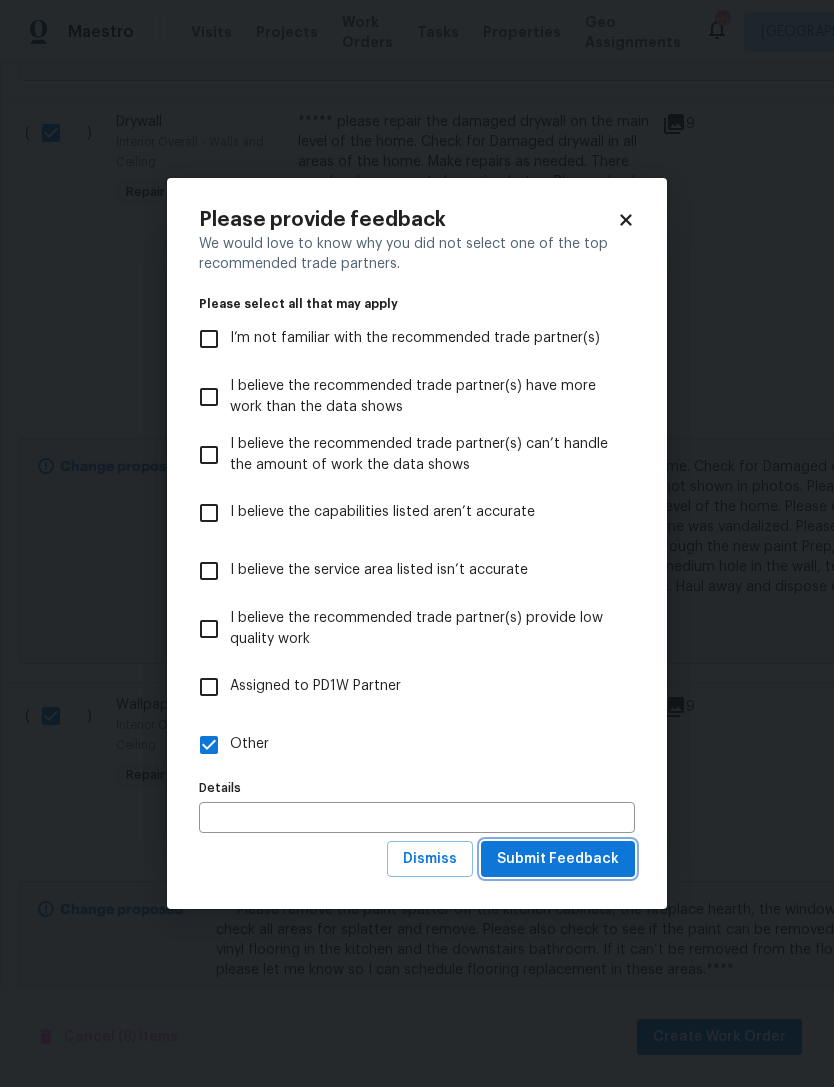 click on "Submit Feedback" at bounding box center (558, 859) 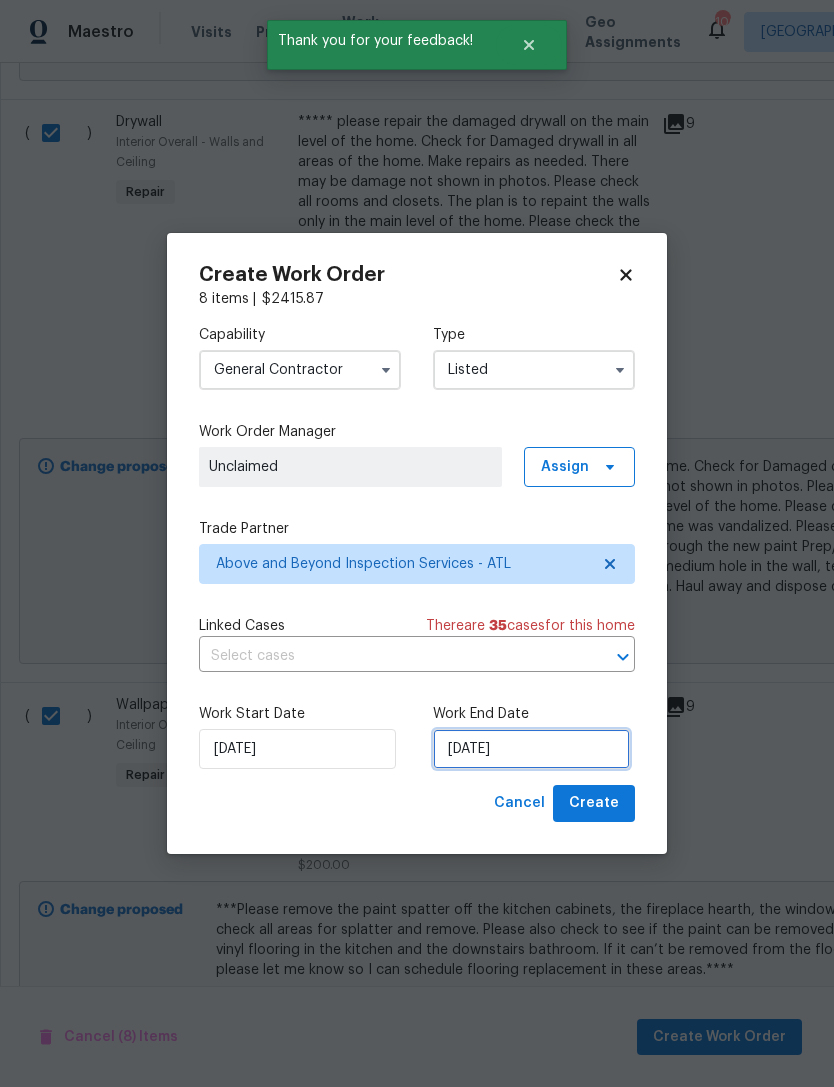 click on "[DATE]" at bounding box center (531, 749) 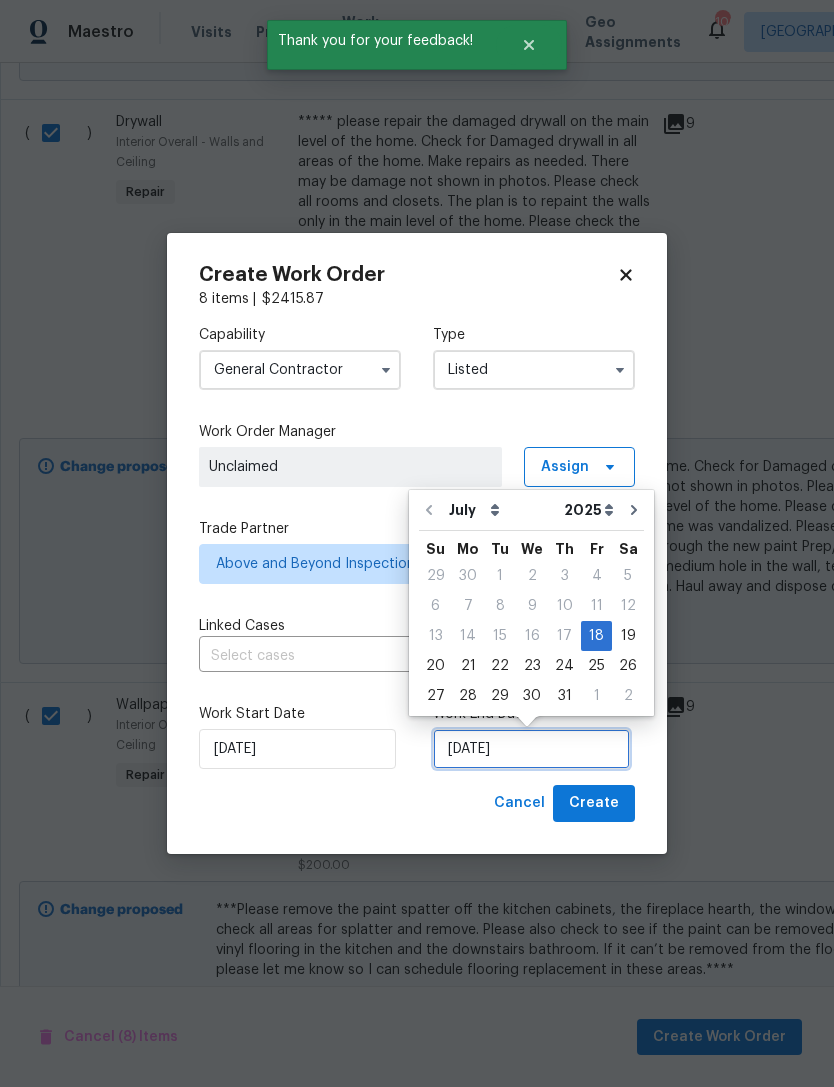 scroll, scrollTop: 37, scrollLeft: 0, axis: vertical 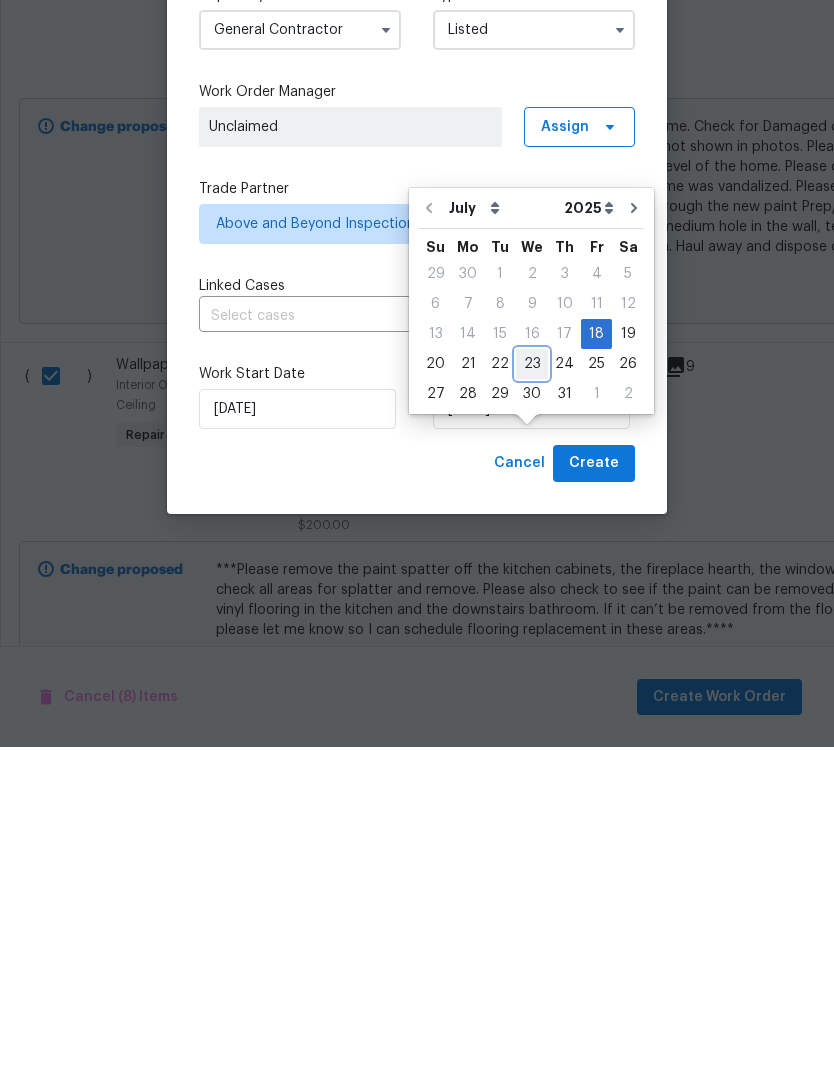 click on "23" at bounding box center [532, 704] 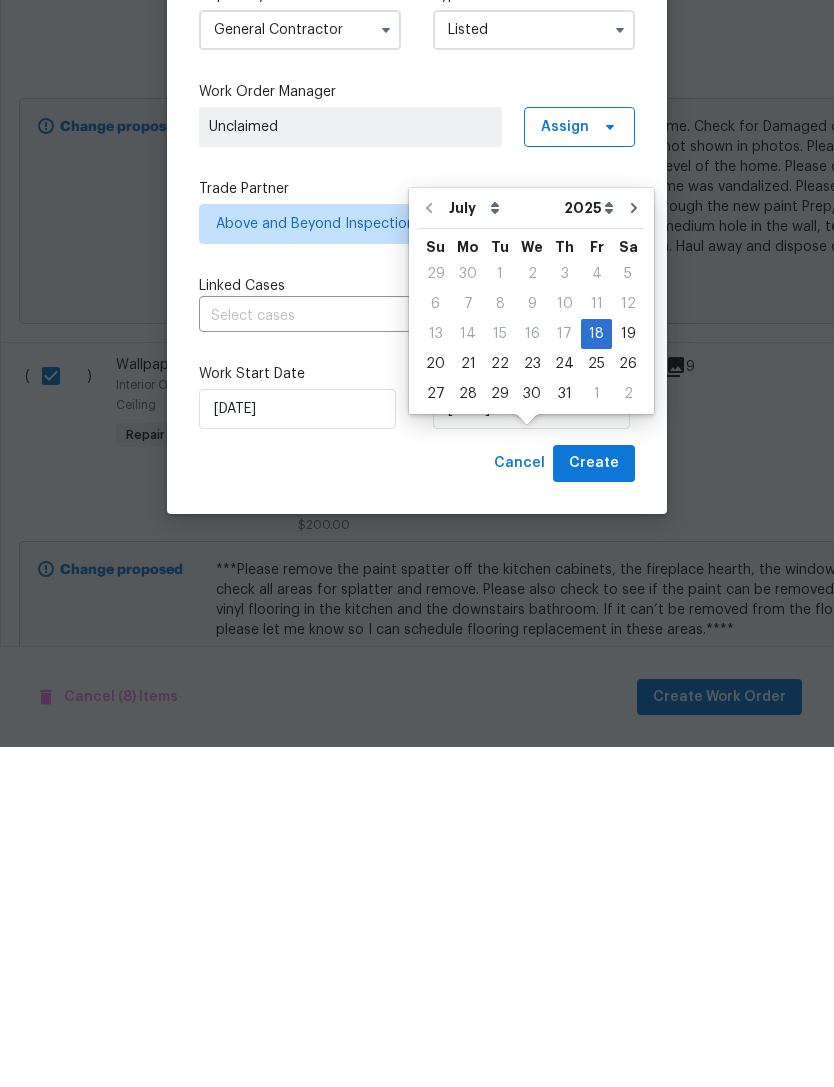 scroll, scrollTop: 64, scrollLeft: 0, axis: vertical 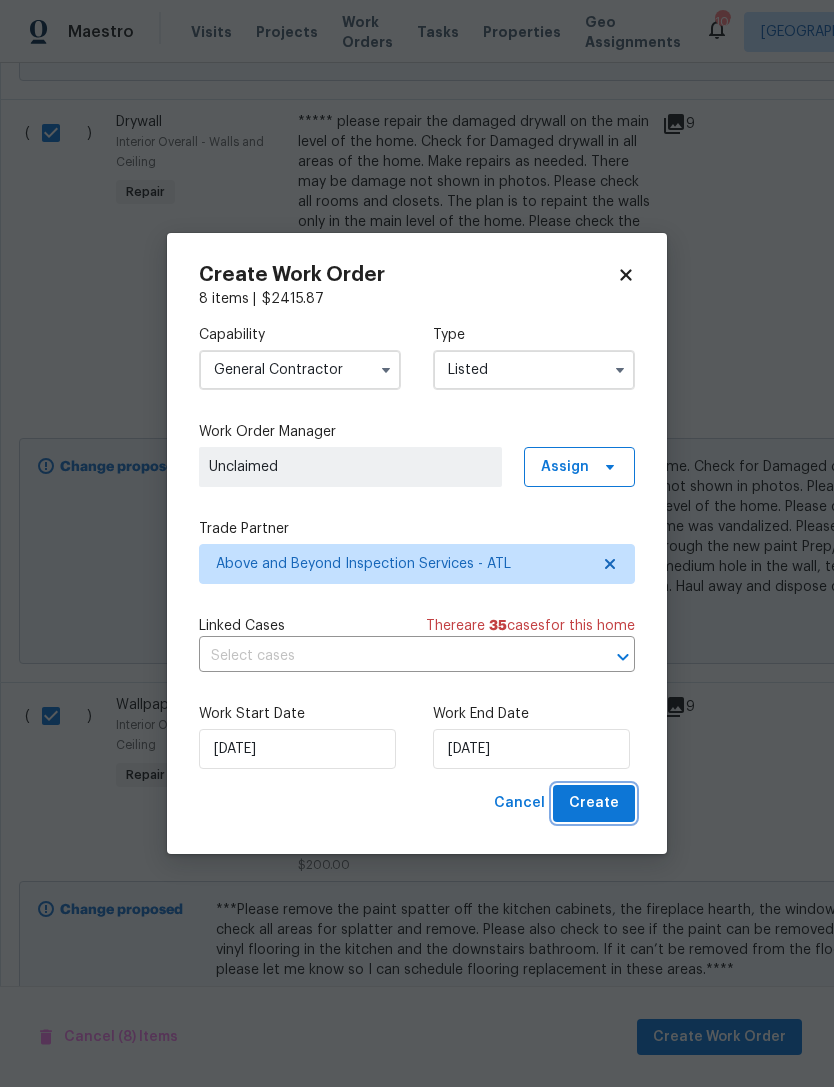 click on "Create" at bounding box center (594, 803) 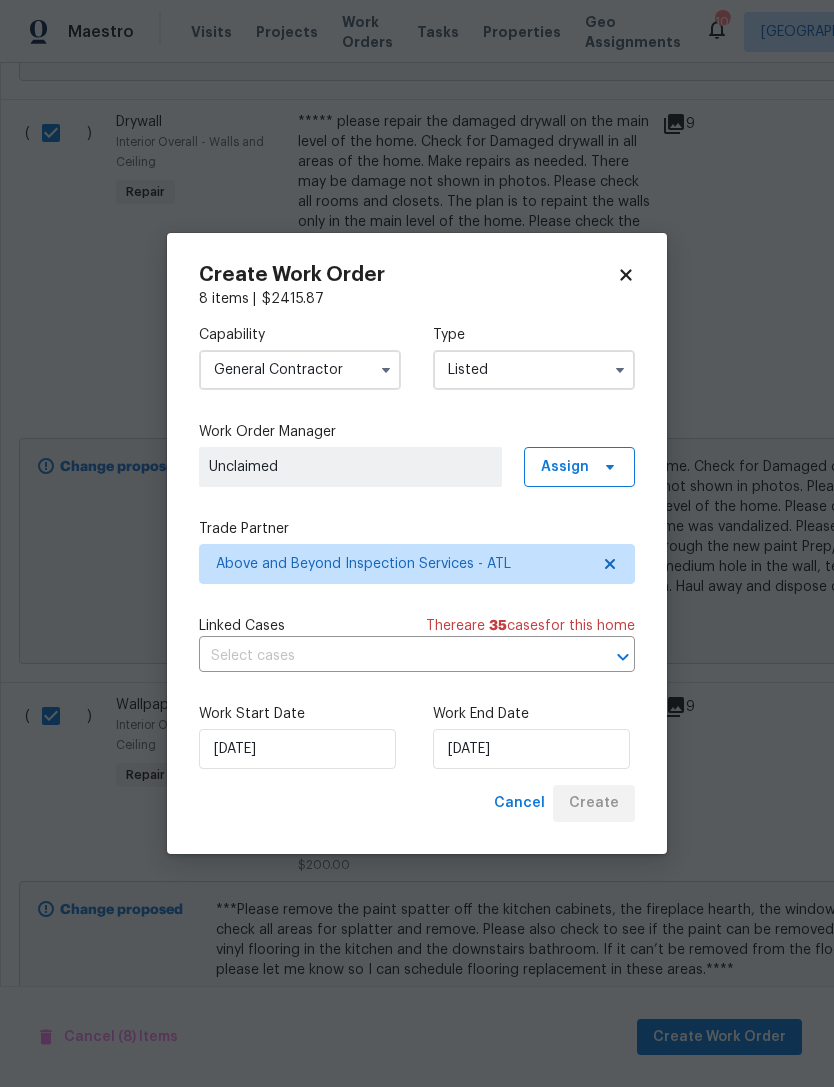 checkbox on "false" 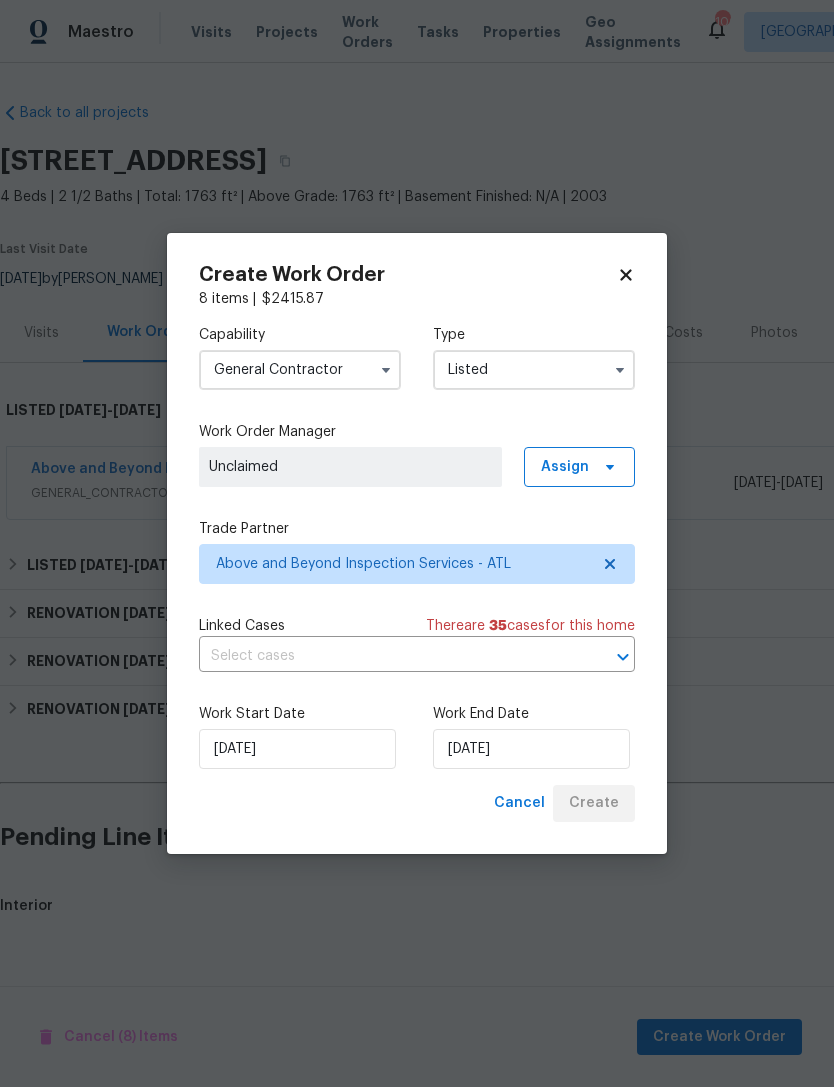 scroll, scrollTop: 0, scrollLeft: 0, axis: both 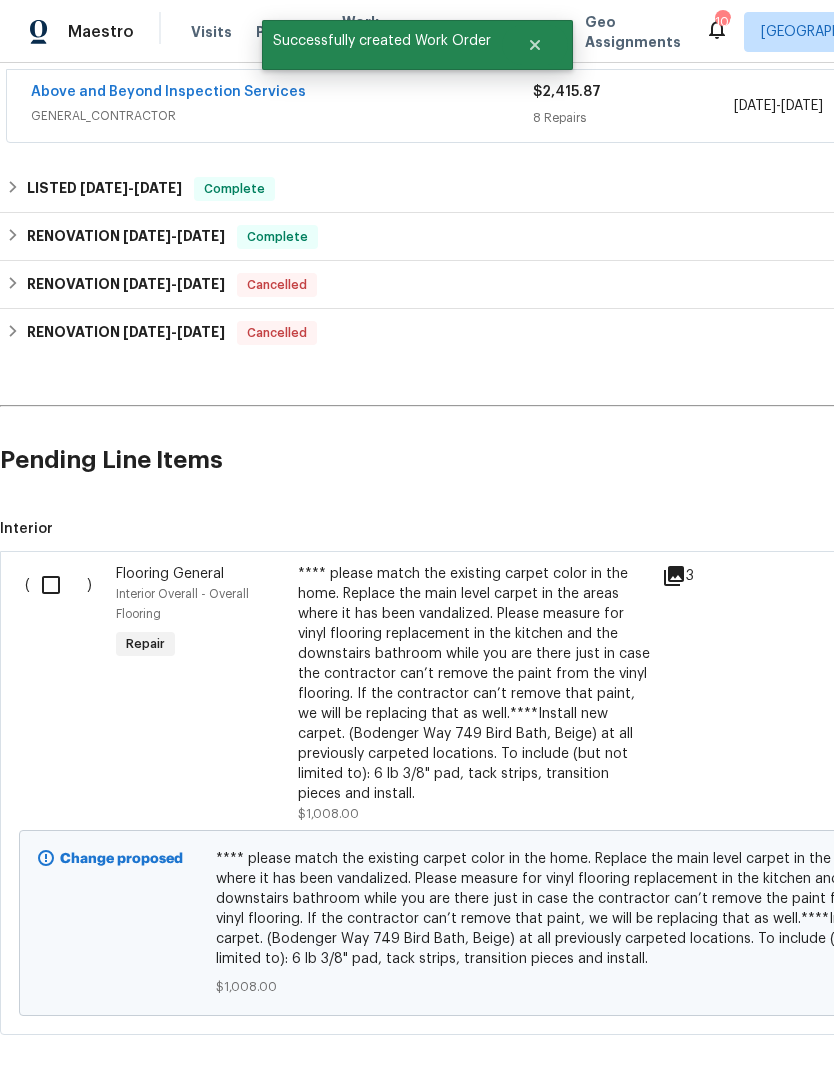 click at bounding box center [58, 585] 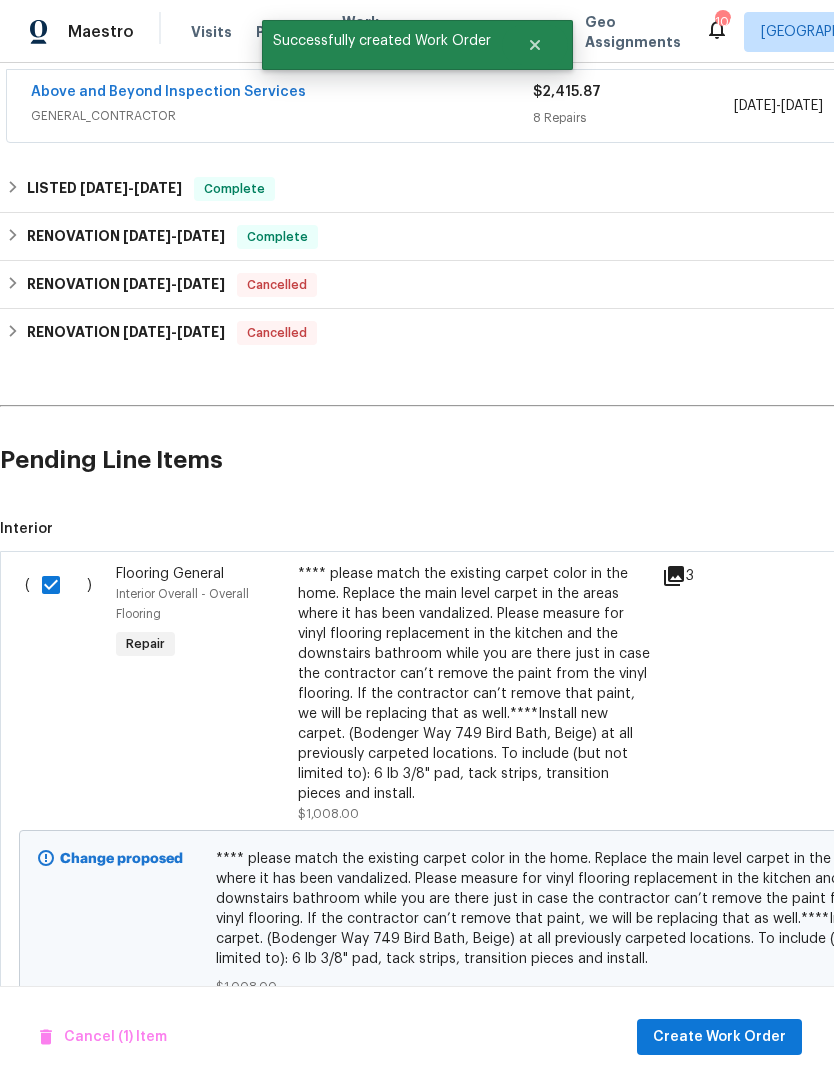 click on "Cancel (1) Item Create Work Order" at bounding box center (417, 1037) 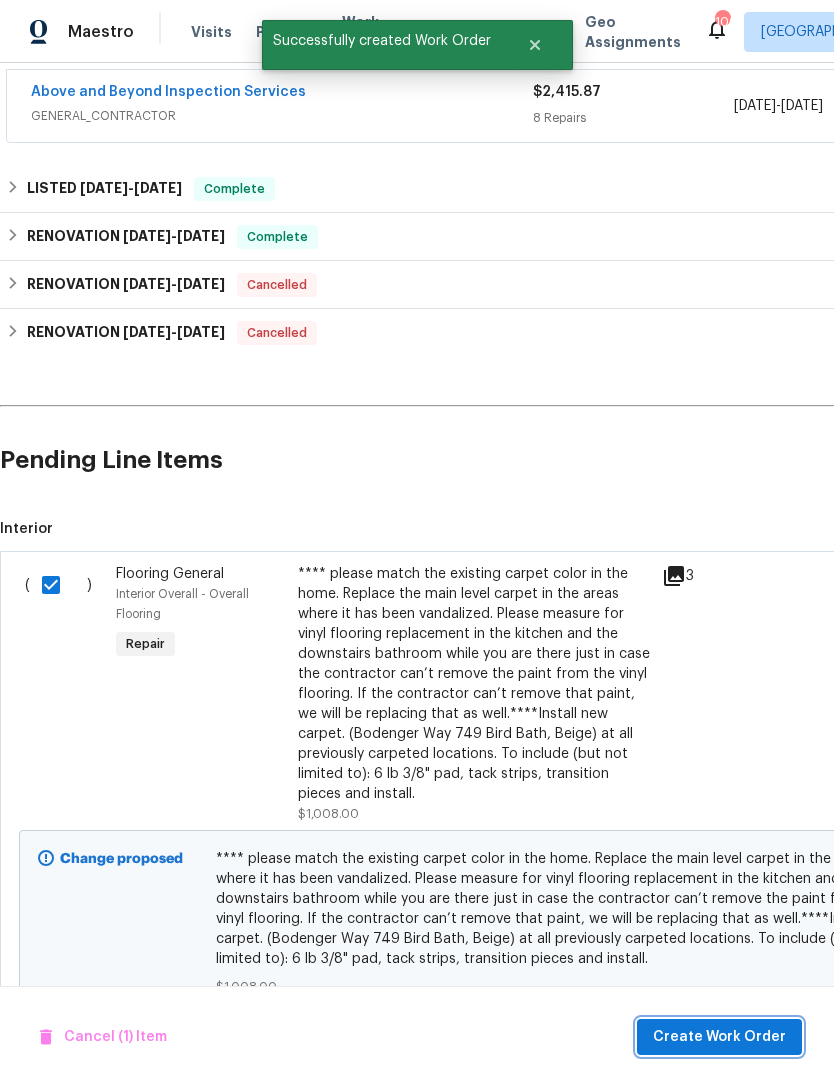 click on "Create Work Order" at bounding box center (719, 1037) 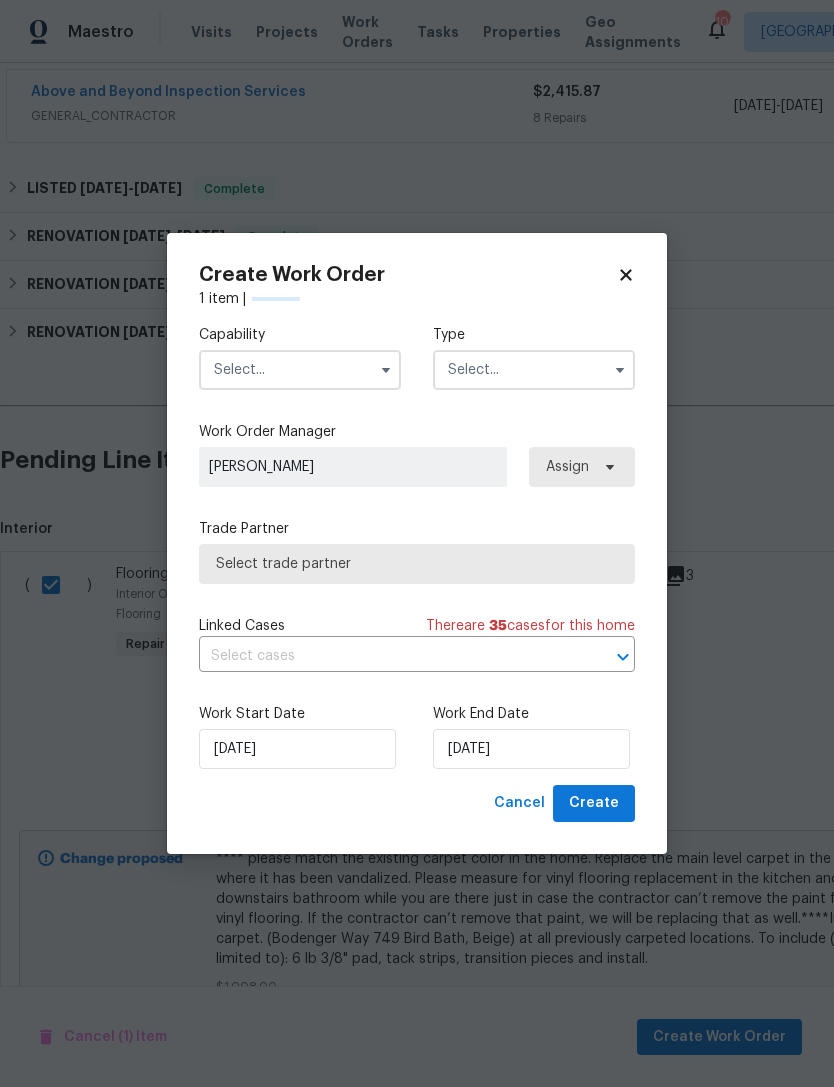 checkbox on "false" 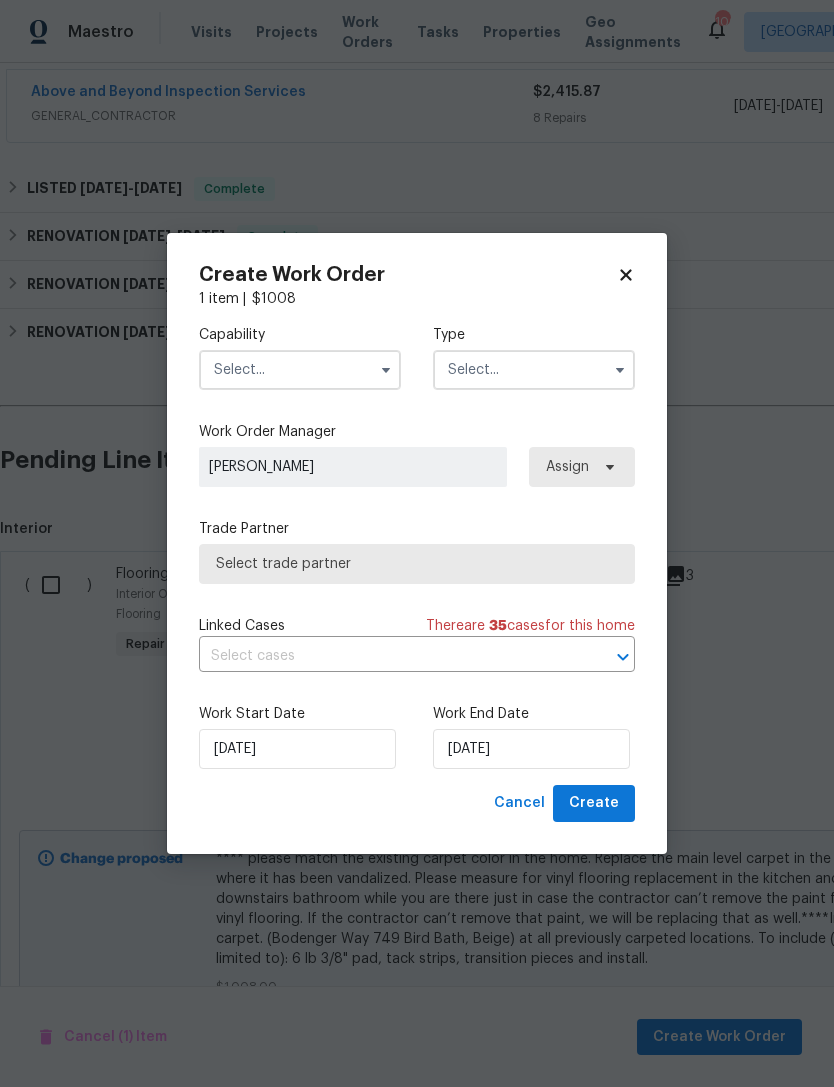 click at bounding box center [300, 370] 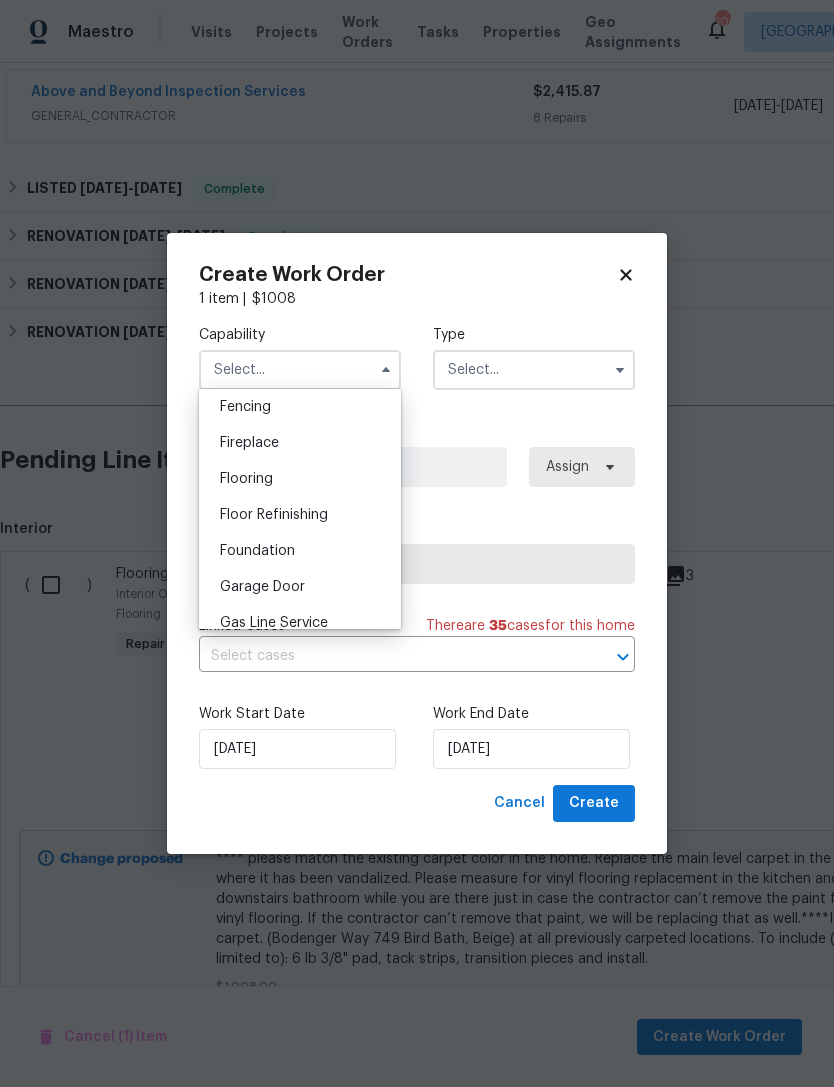 scroll, scrollTop: 707, scrollLeft: 0, axis: vertical 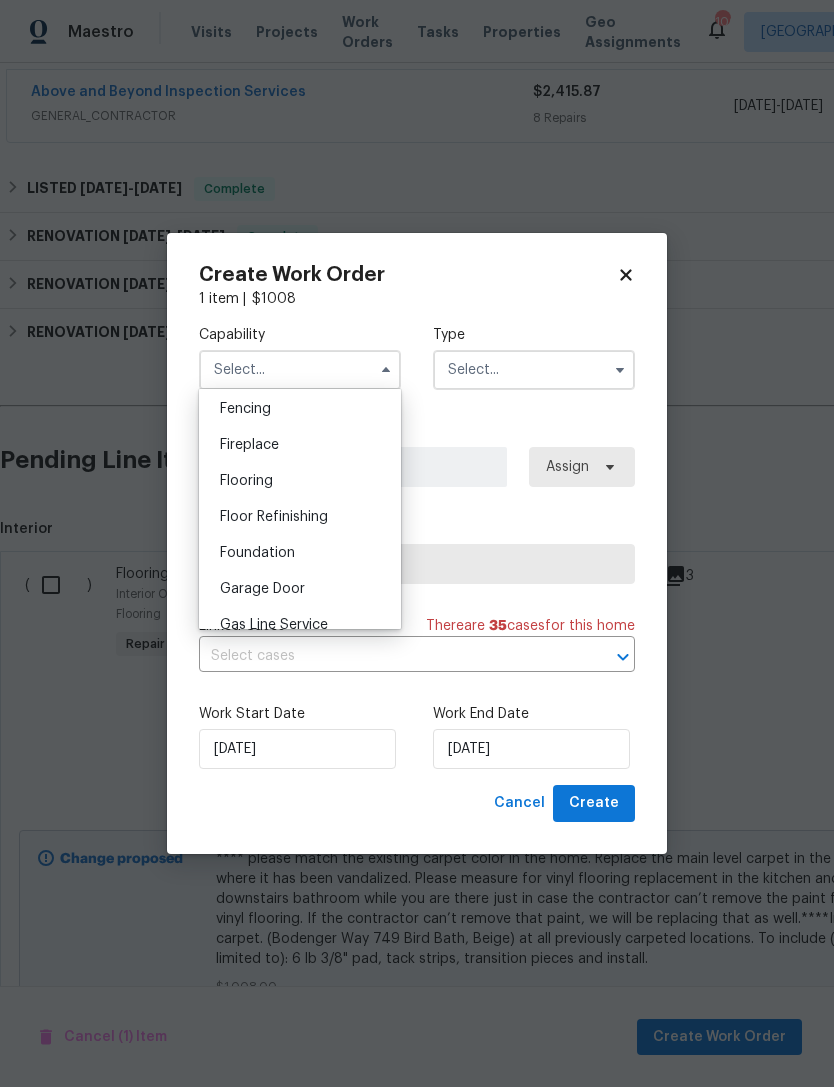 click on "Flooring" at bounding box center [300, 481] 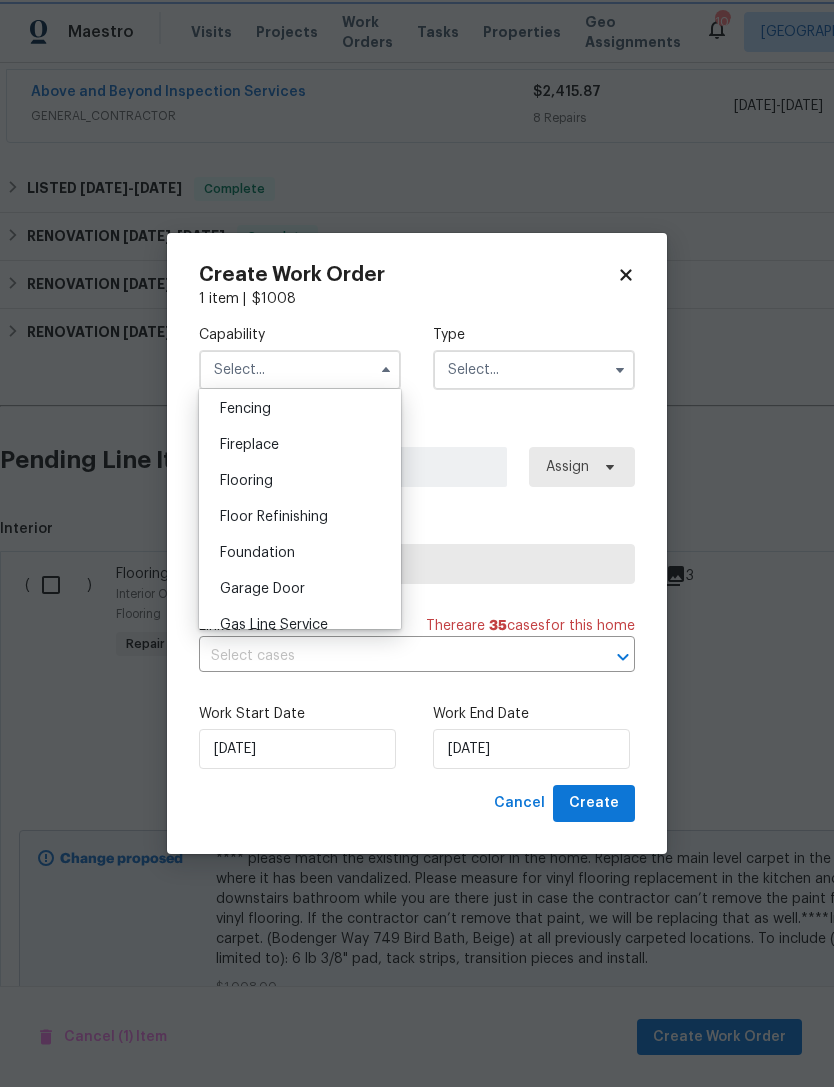 type on "Flooring" 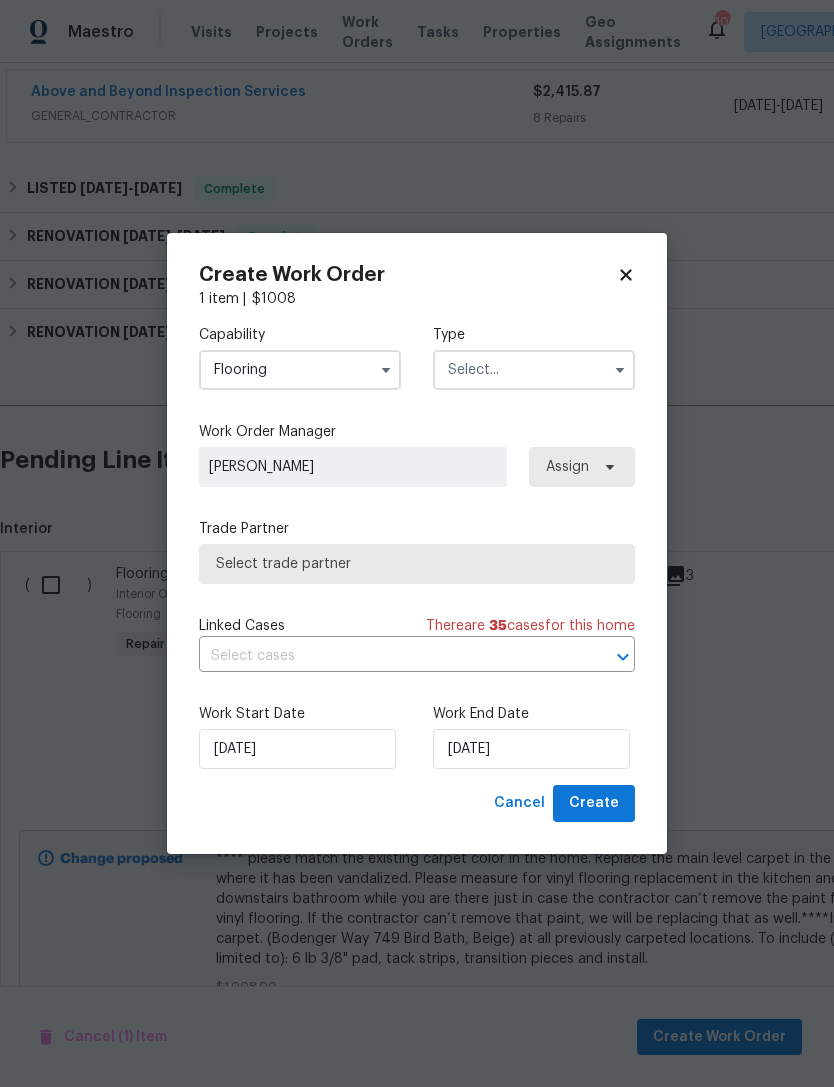click at bounding box center [534, 370] 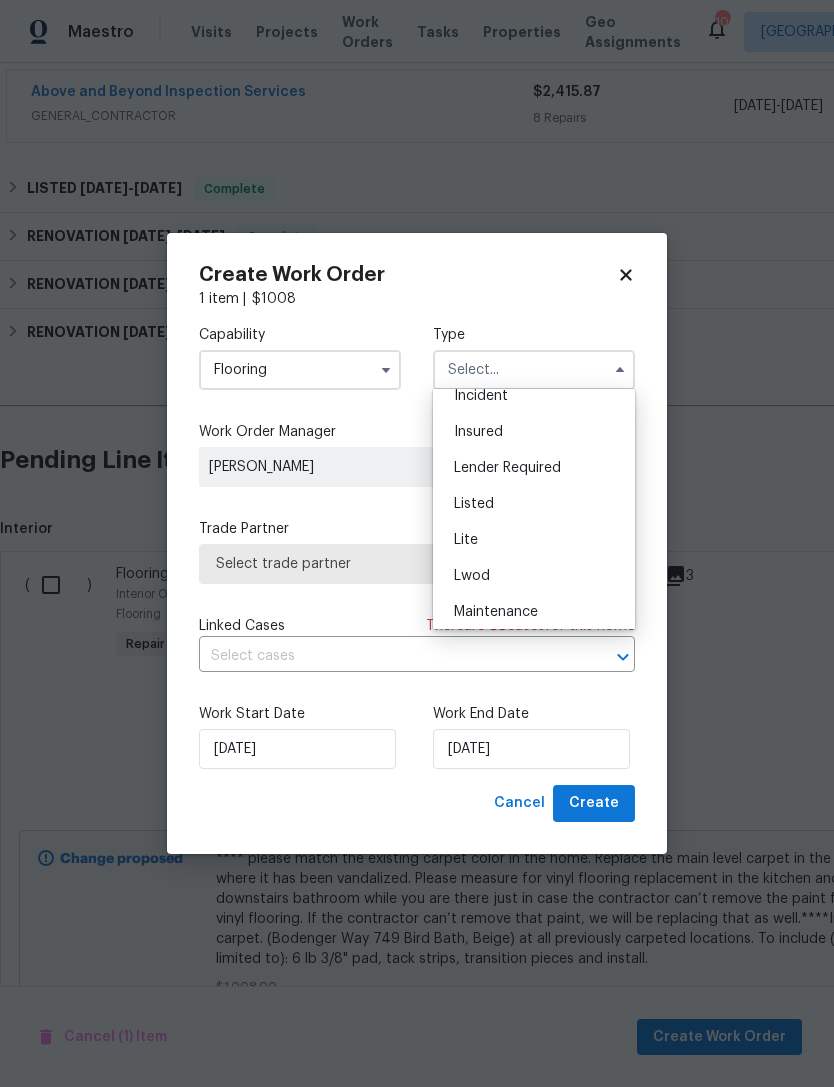 scroll, scrollTop: 125, scrollLeft: 0, axis: vertical 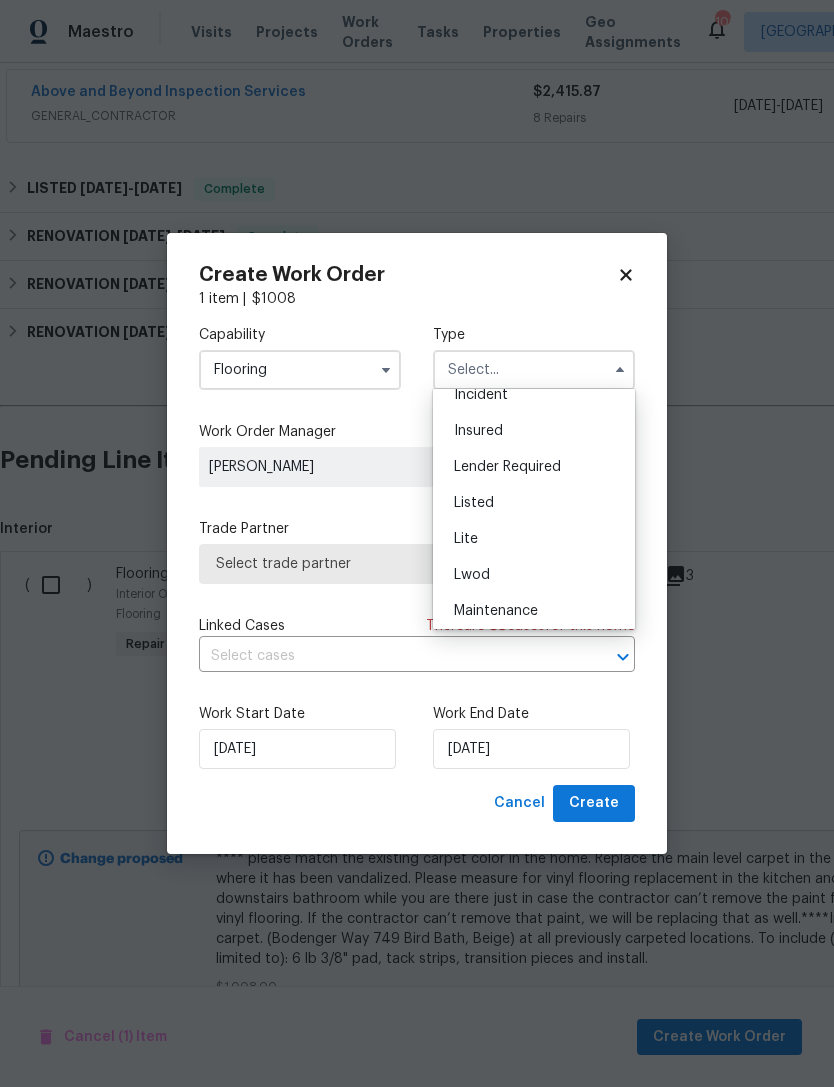 click on "Listed" at bounding box center [534, 503] 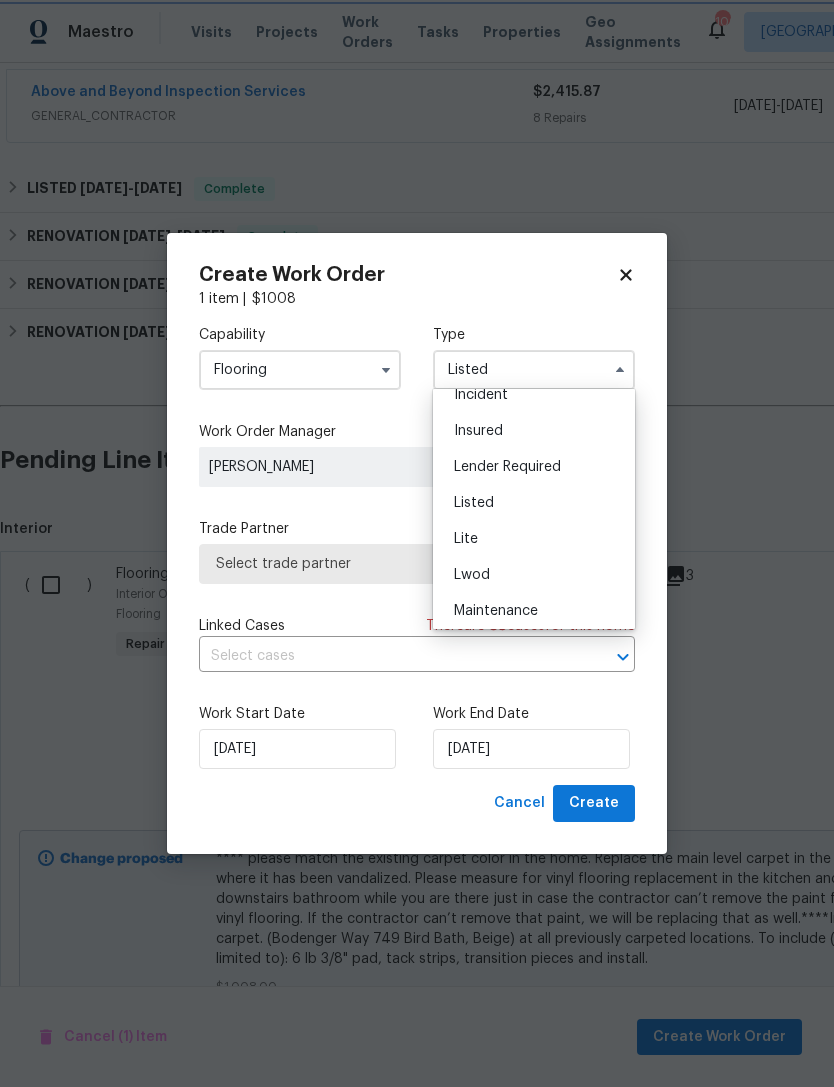 scroll, scrollTop: 0, scrollLeft: 0, axis: both 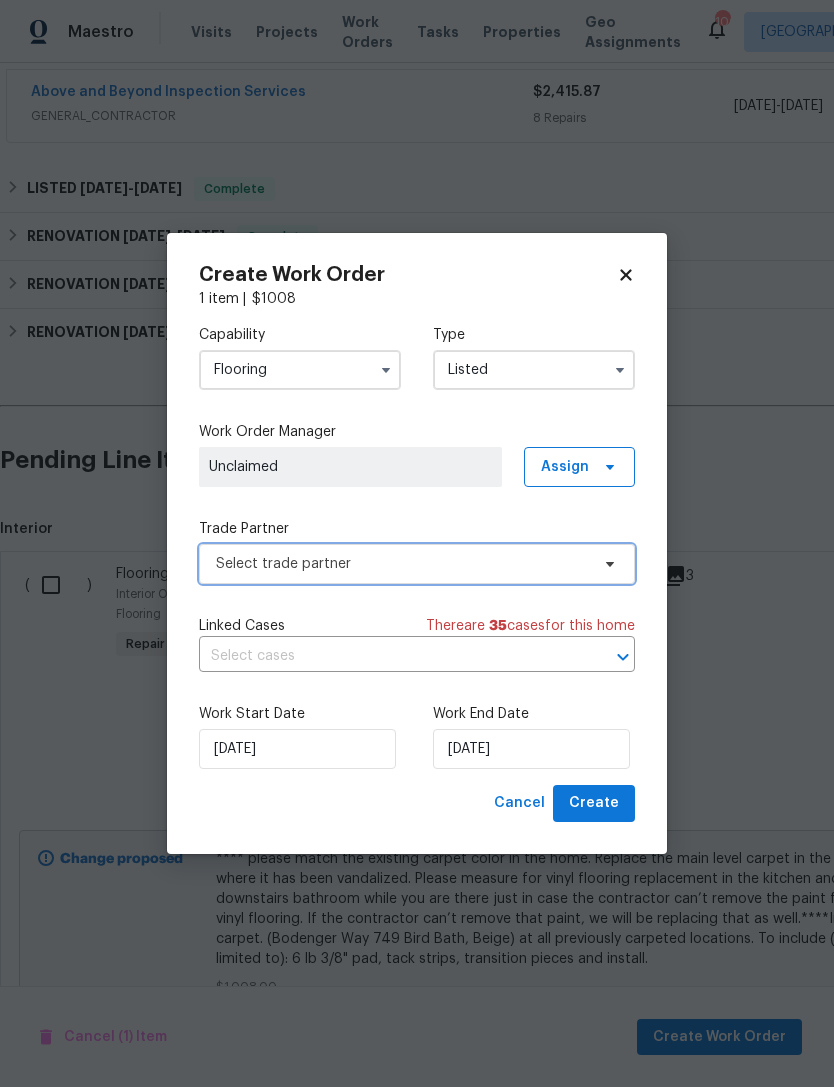 click on "Select trade partner" at bounding box center (402, 564) 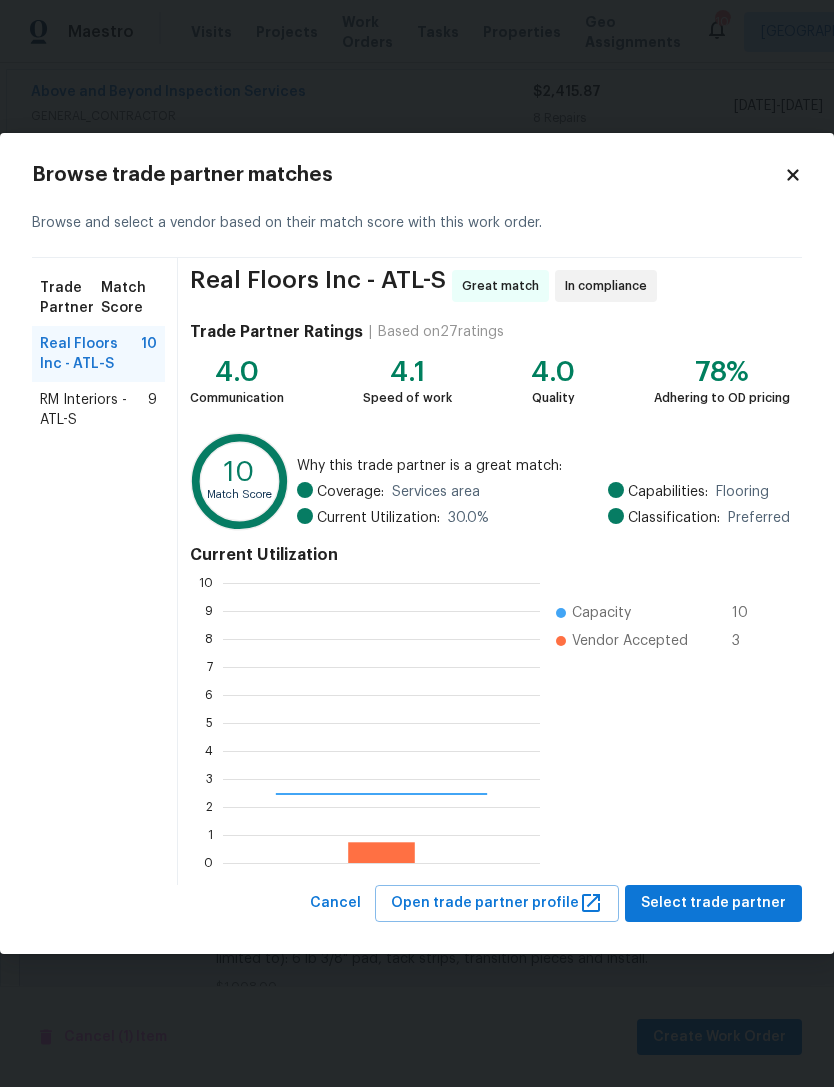 scroll, scrollTop: 2, scrollLeft: 2, axis: both 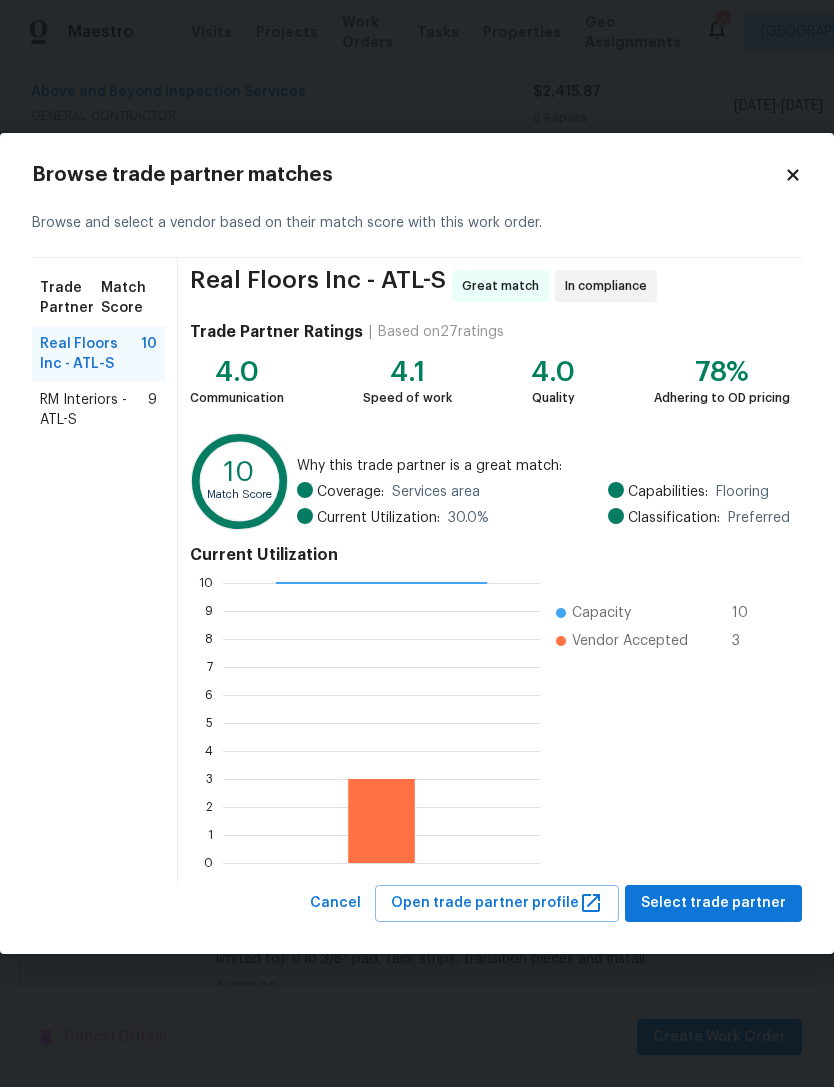 click on "RM Interiors - ATL-S" at bounding box center [94, 410] 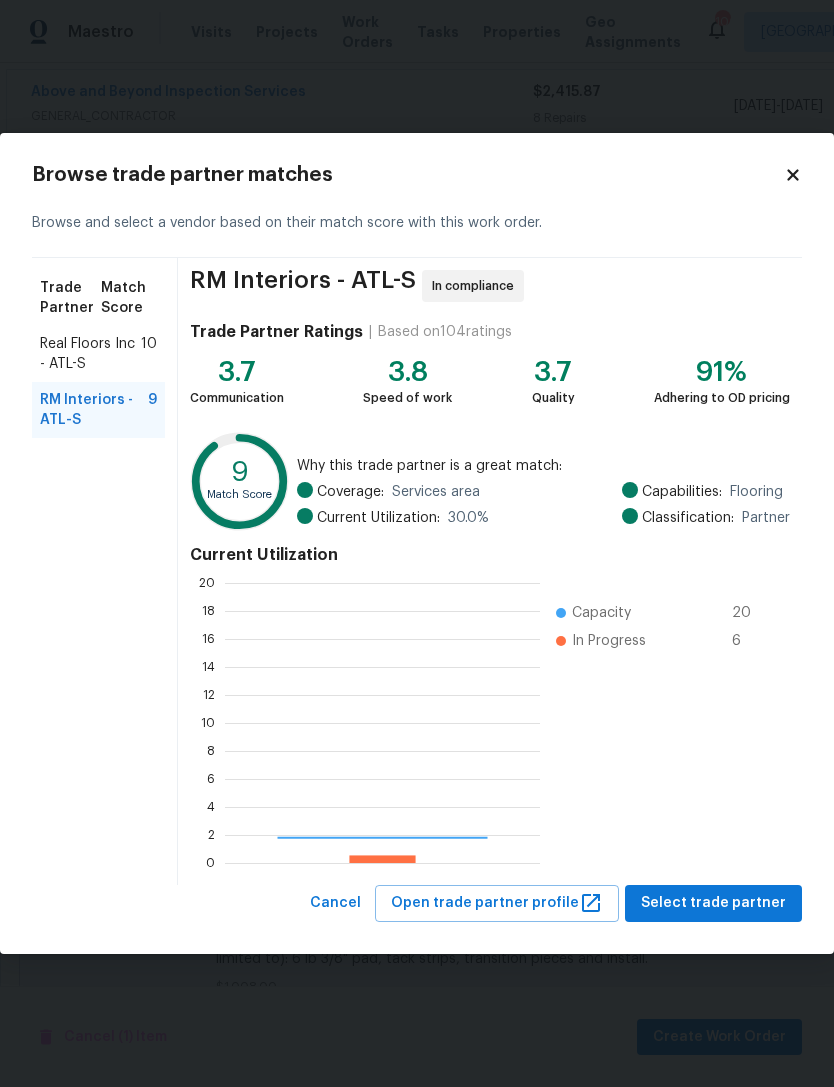 scroll, scrollTop: 2, scrollLeft: 2, axis: both 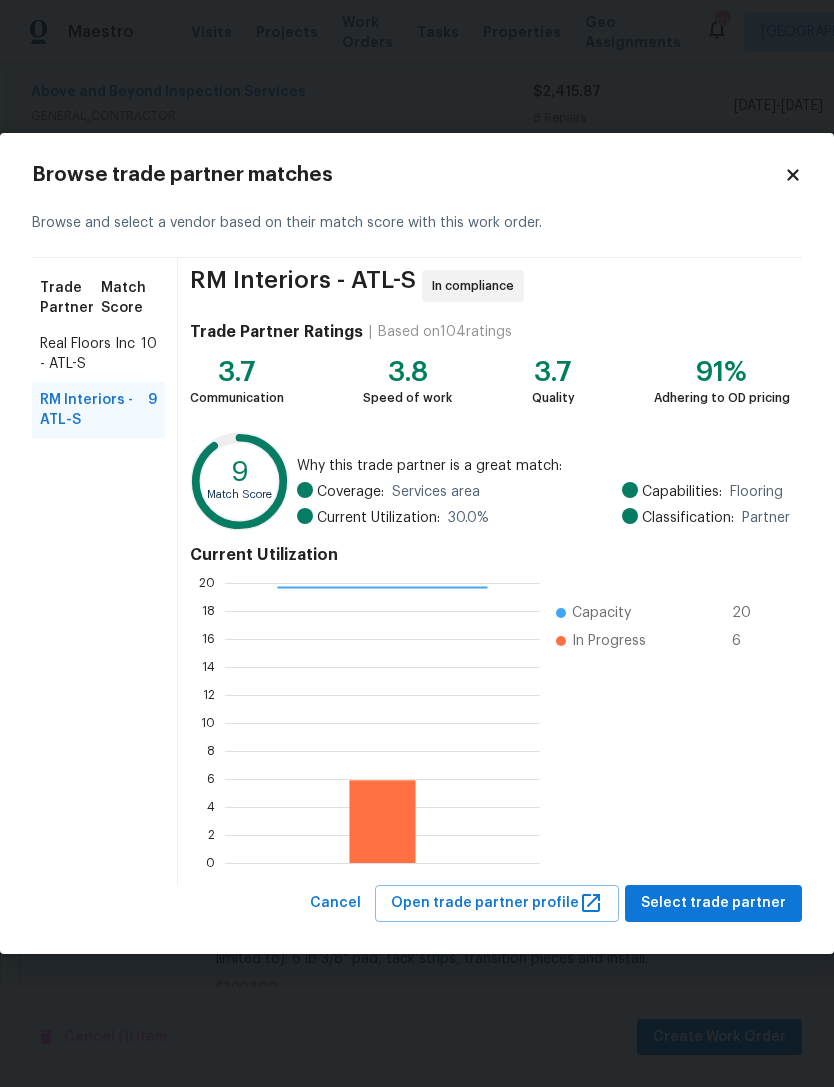 click on "Select trade partner" at bounding box center (713, 903) 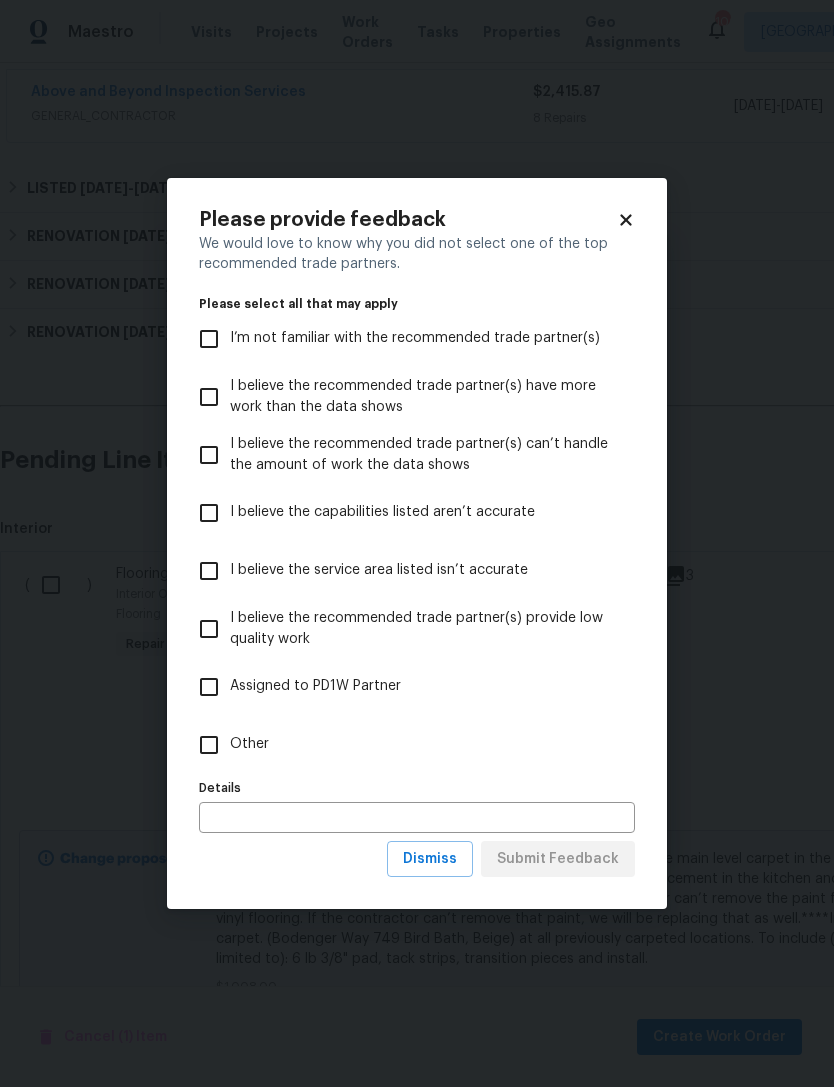 click on "Other" at bounding box center (209, 745) 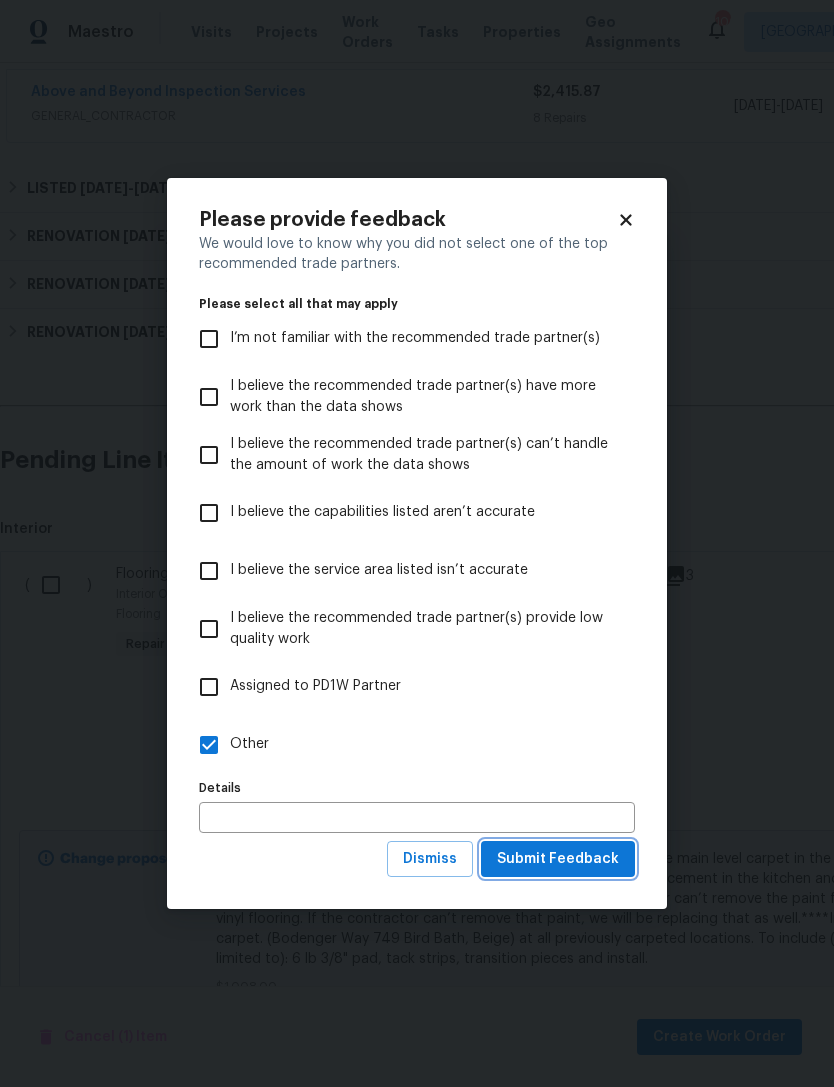 click on "Submit Feedback" at bounding box center [558, 859] 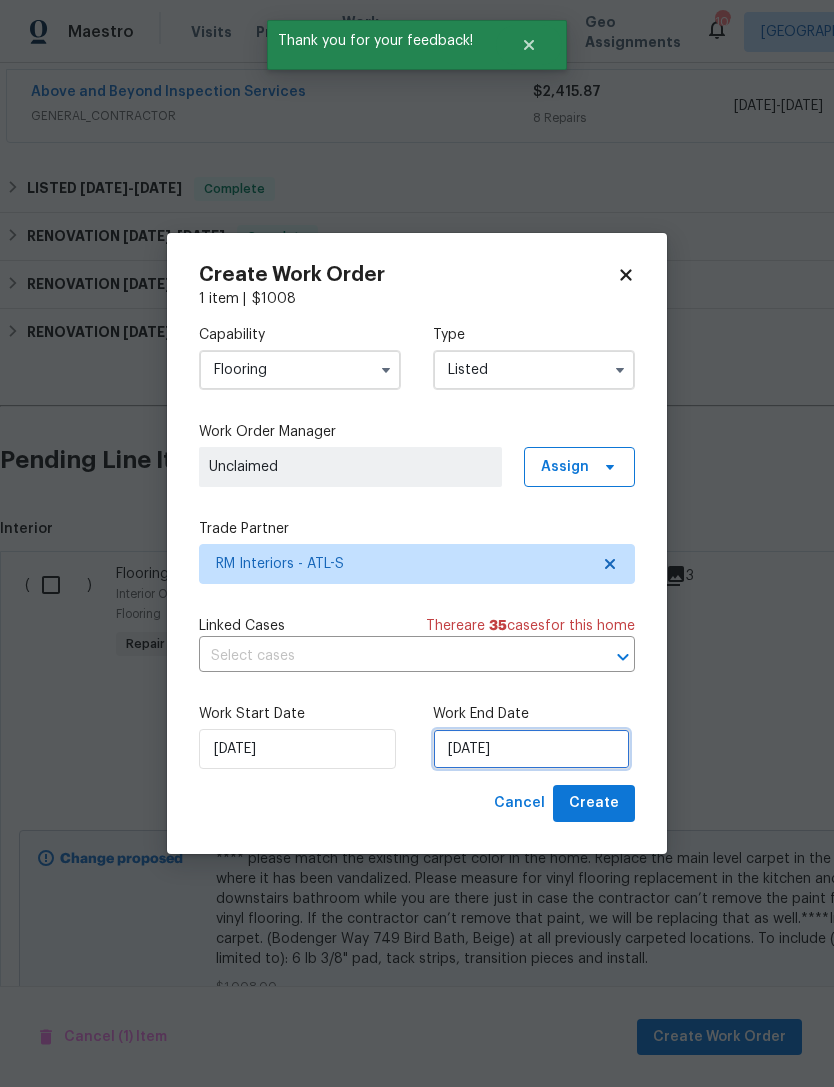 click on "[DATE]" at bounding box center (531, 749) 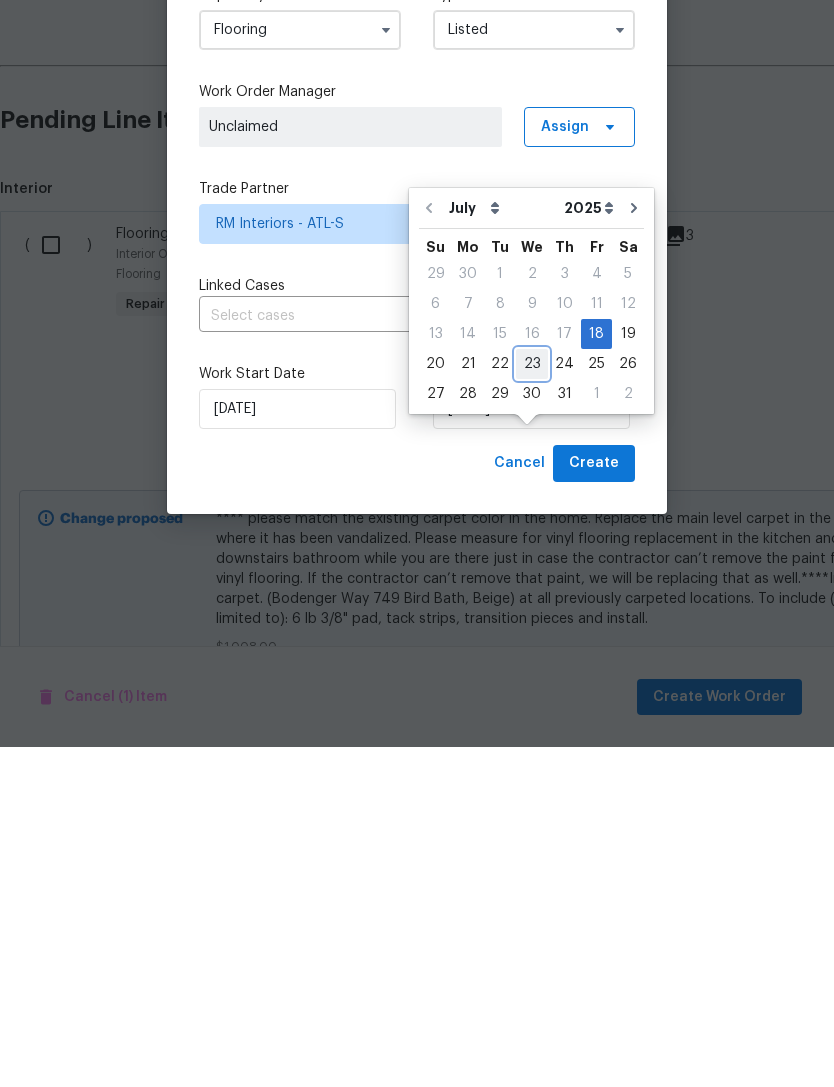 click on "23" at bounding box center (532, 704) 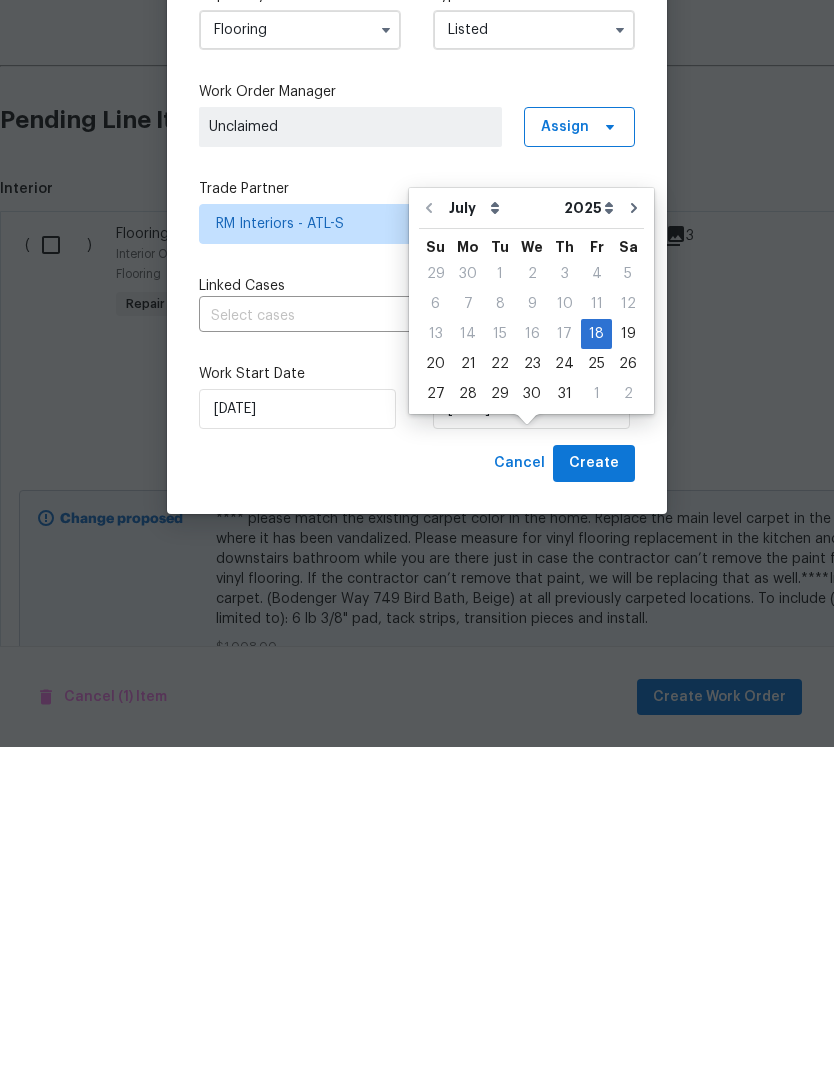 type on "[DATE]" 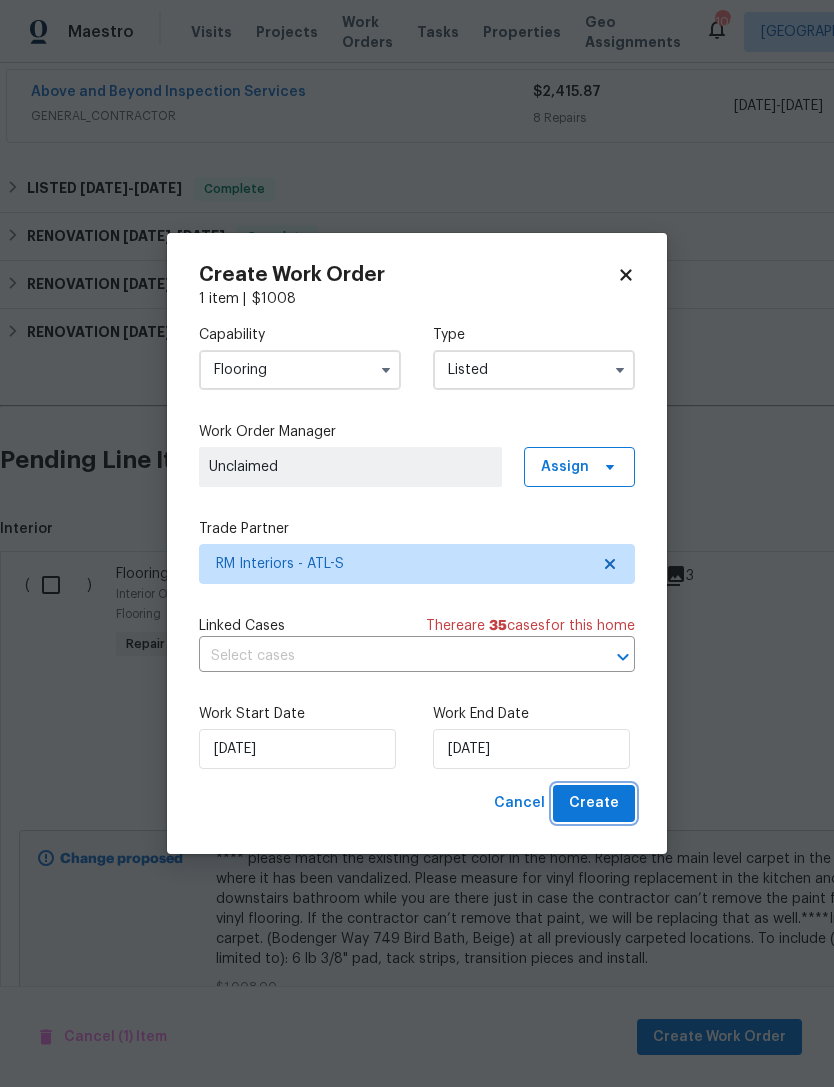click on "Create" at bounding box center [594, 803] 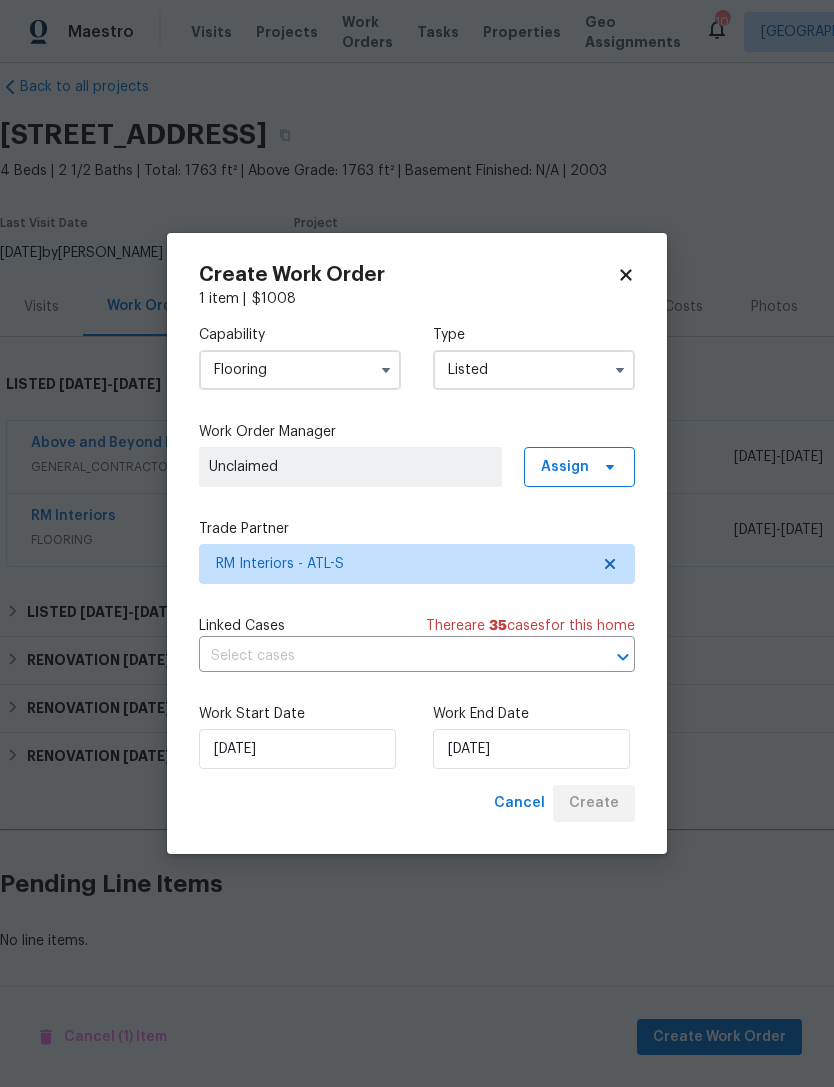 scroll, scrollTop: 25, scrollLeft: 0, axis: vertical 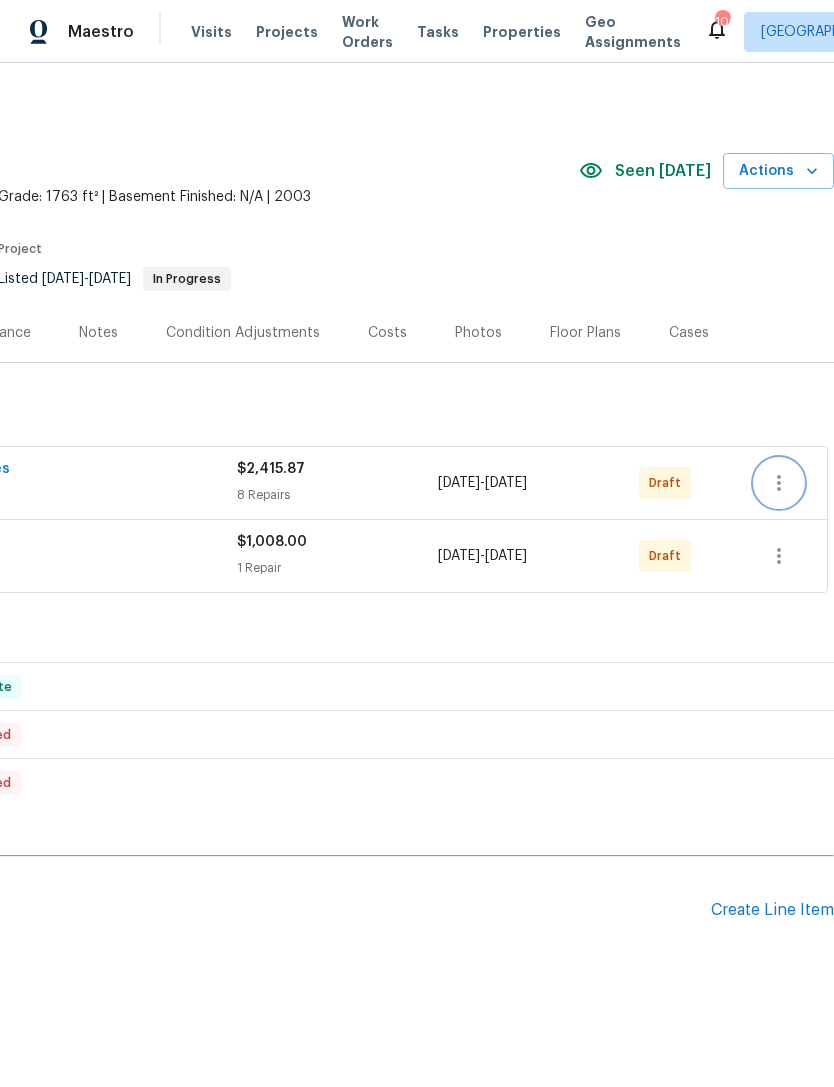 click 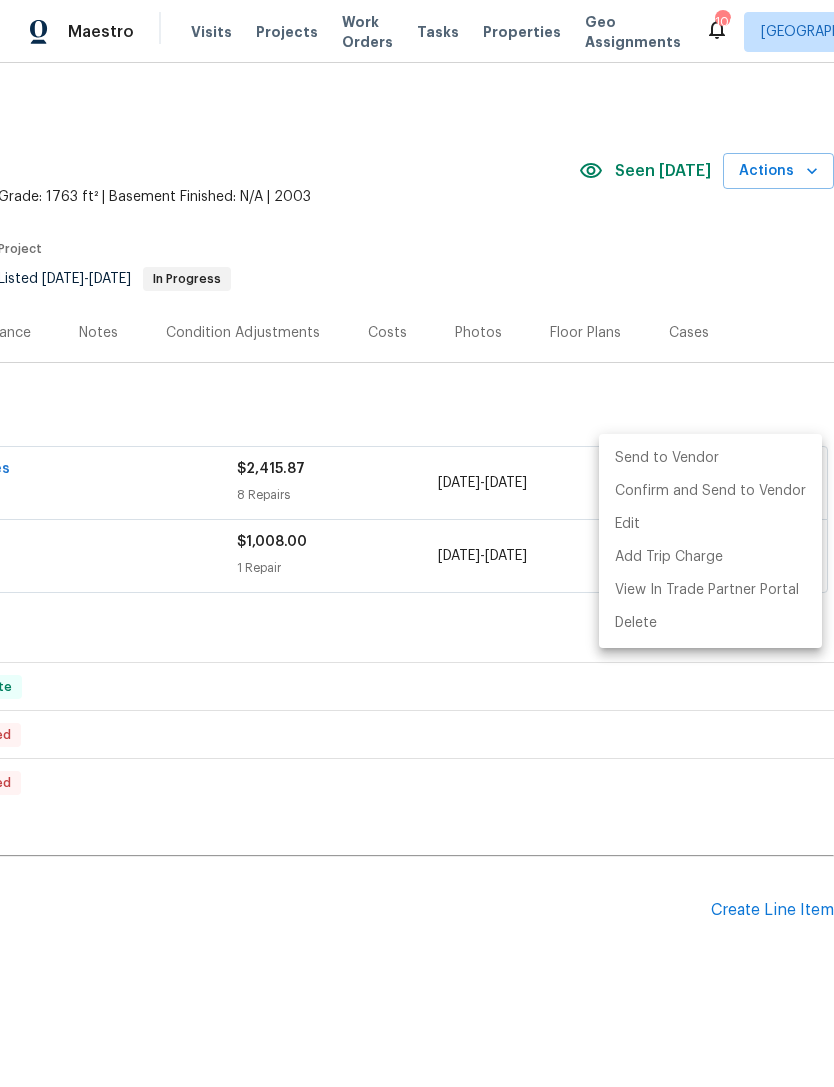 click at bounding box center (417, 543) 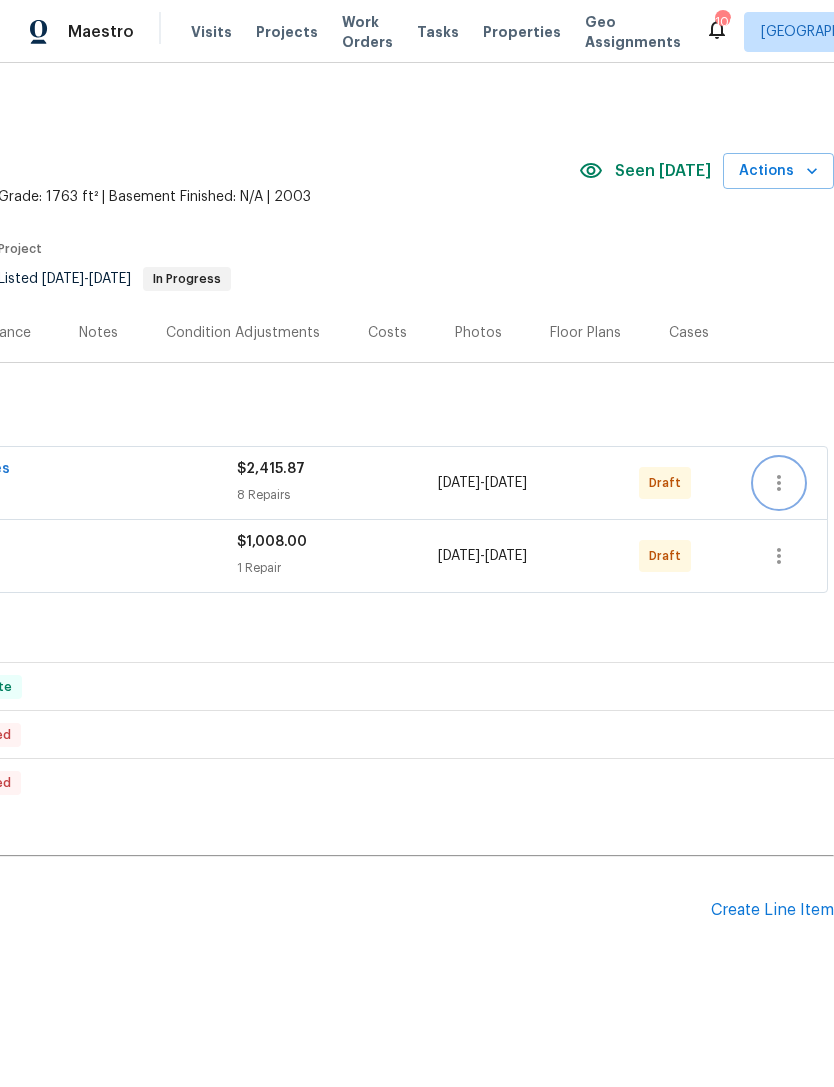 scroll, scrollTop: 0, scrollLeft: 0, axis: both 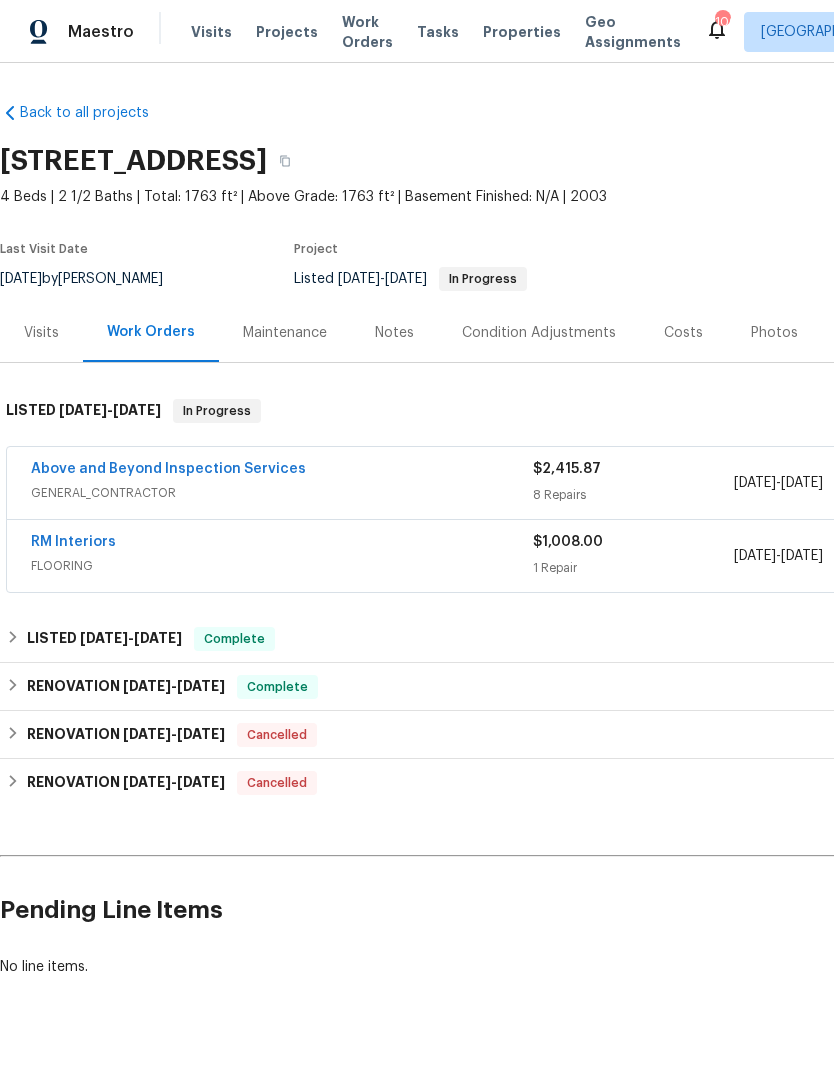 click on "Above and Beyond Inspection Services" at bounding box center (168, 469) 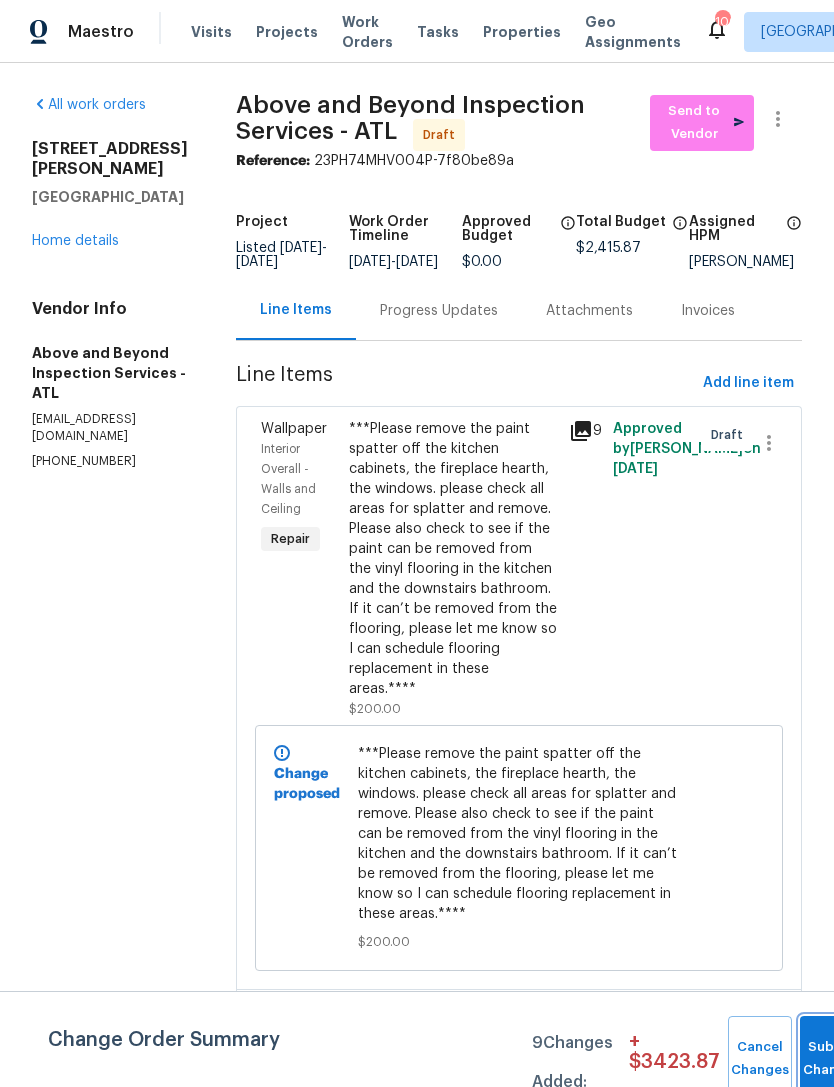 click on "Submit Changes" at bounding box center [832, 1059] 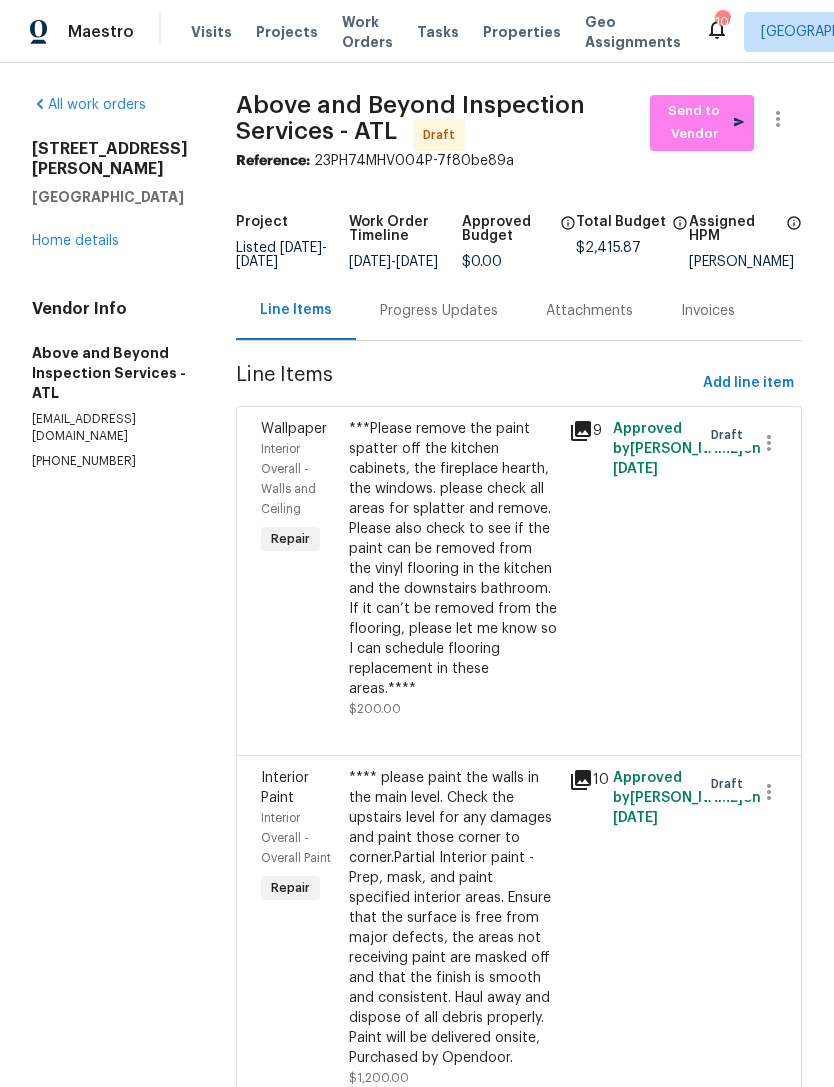 click on "Home details" at bounding box center (75, 241) 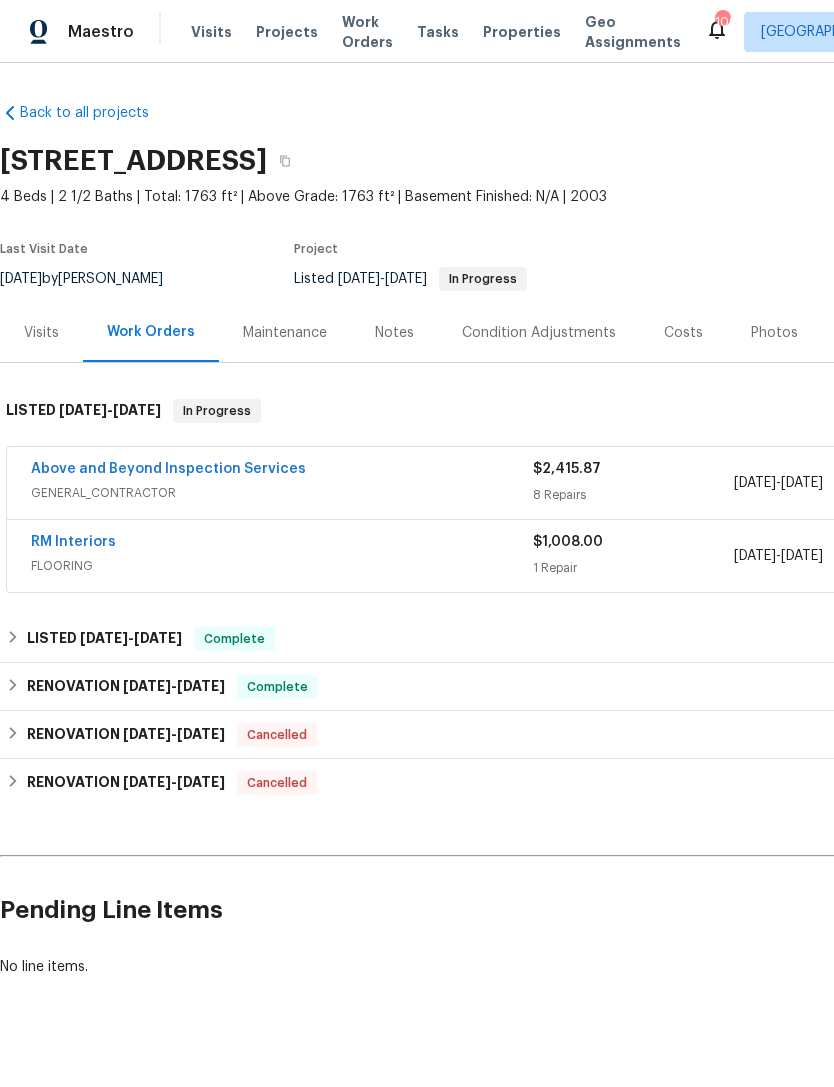 click on "RM Interiors" at bounding box center [73, 542] 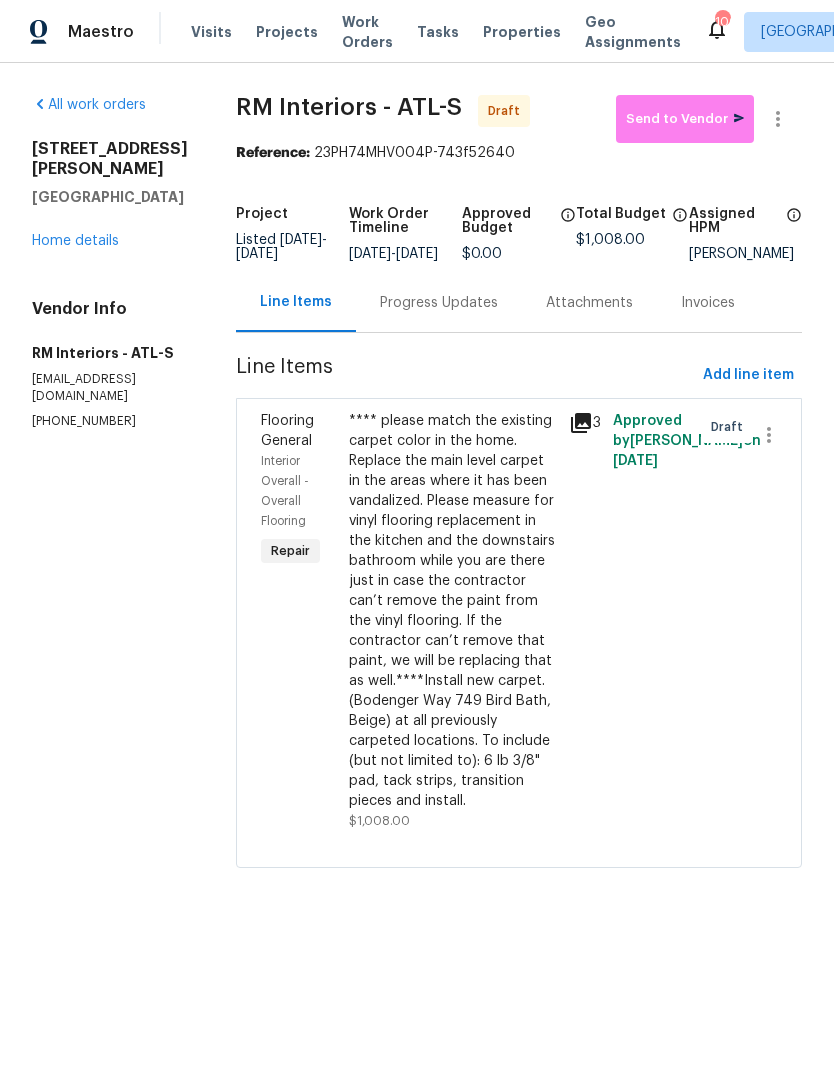 click on "Home details" at bounding box center (75, 241) 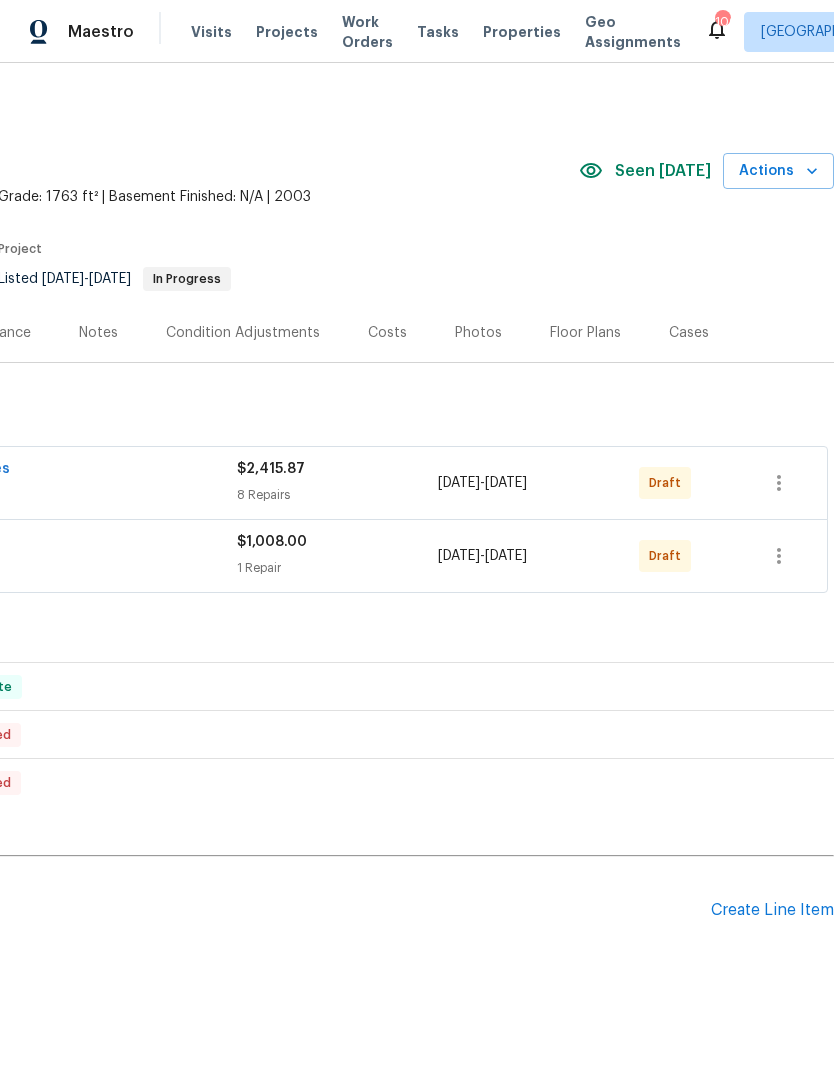 scroll, scrollTop: 0, scrollLeft: 296, axis: horizontal 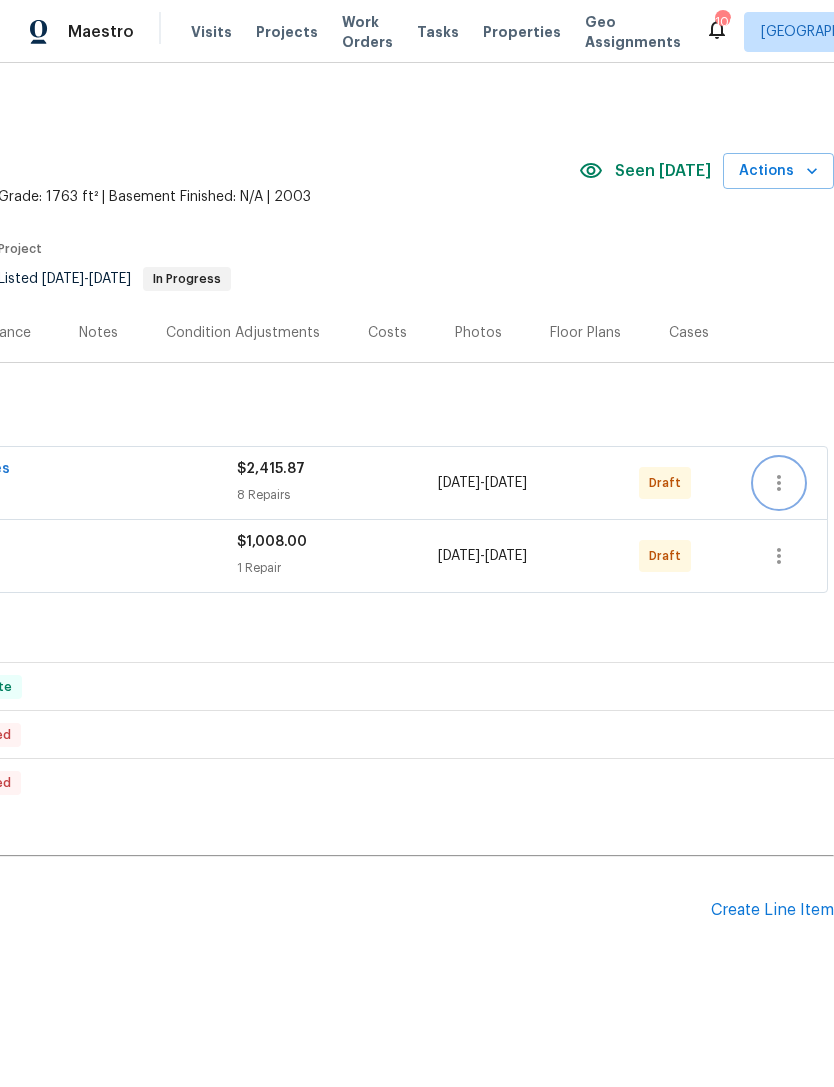 click 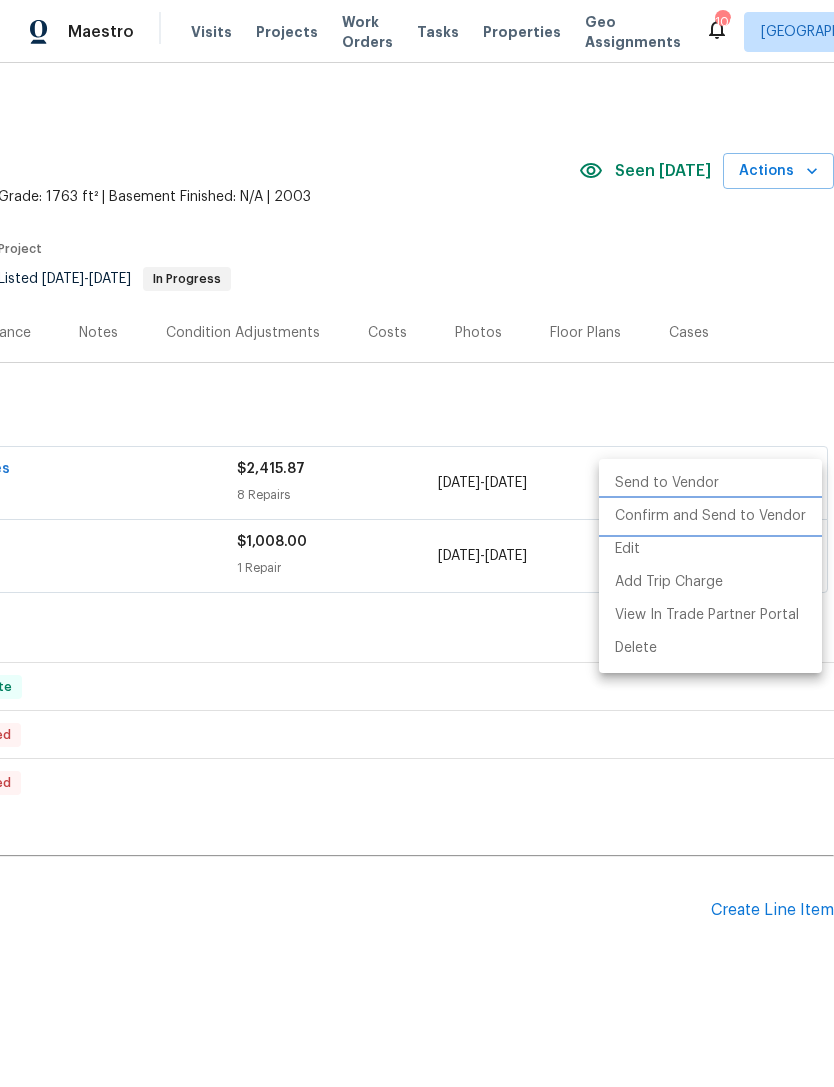 click on "Confirm and Send to Vendor" at bounding box center [710, 516] 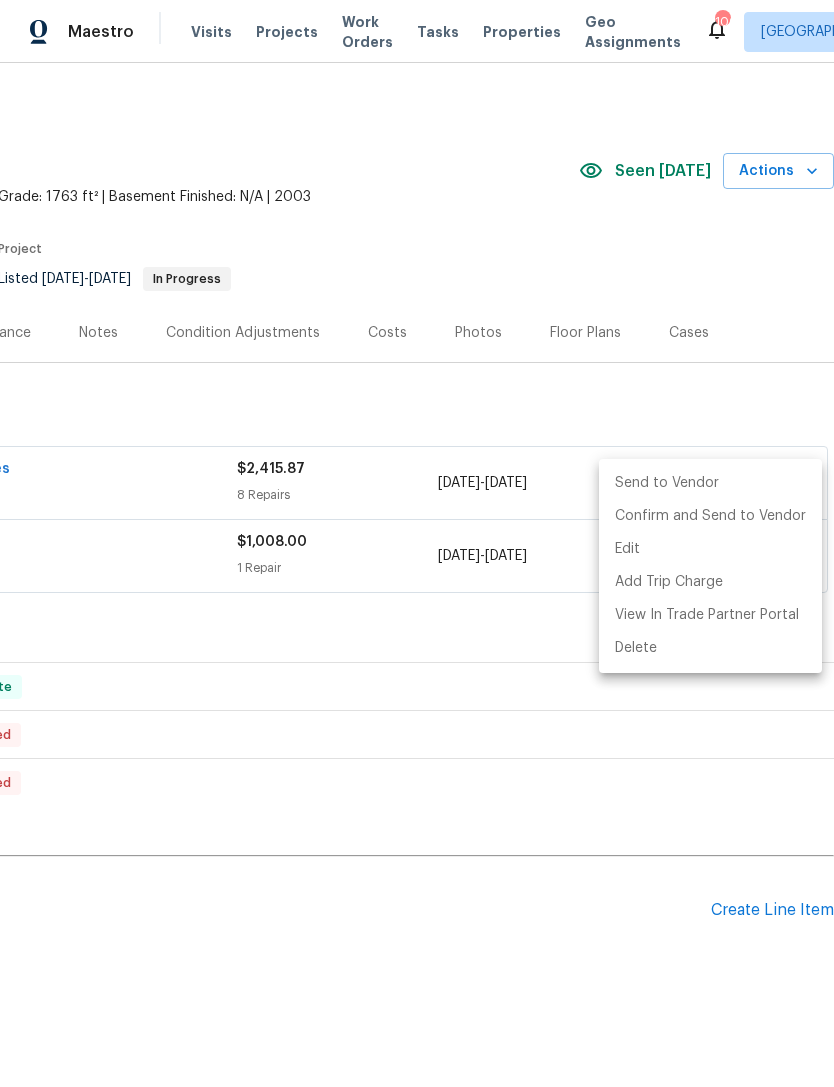 click at bounding box center [417, 543] 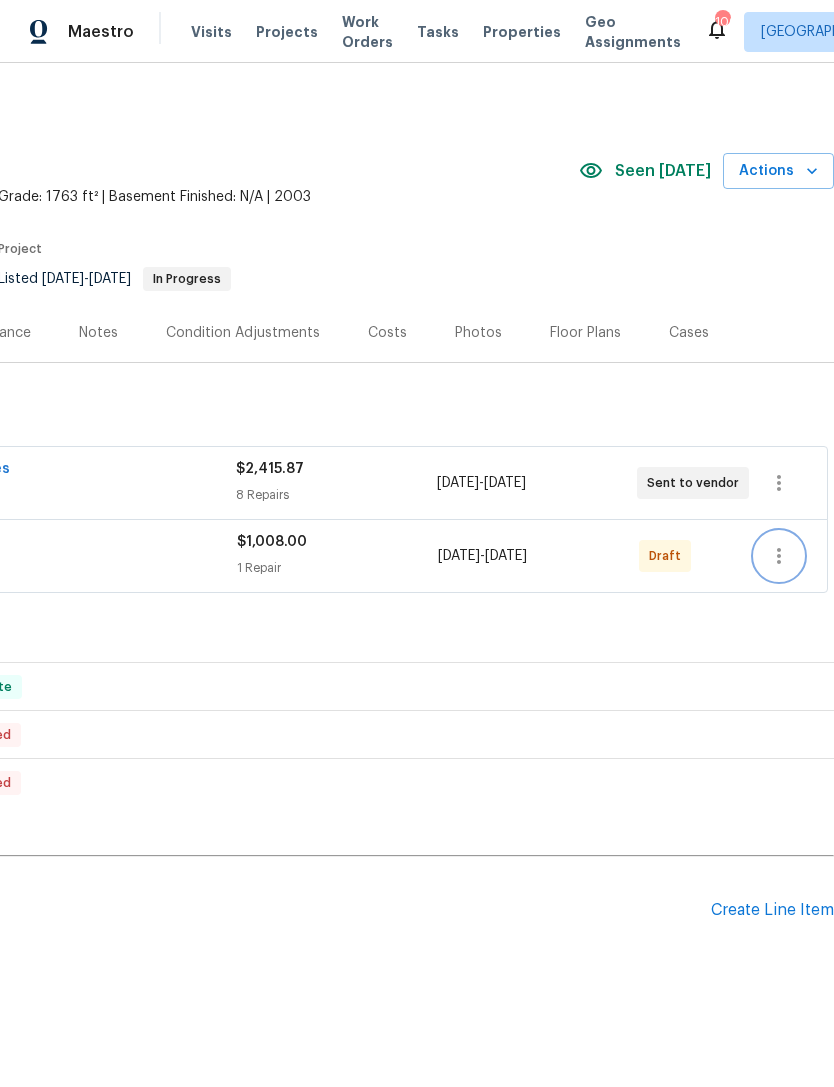 click 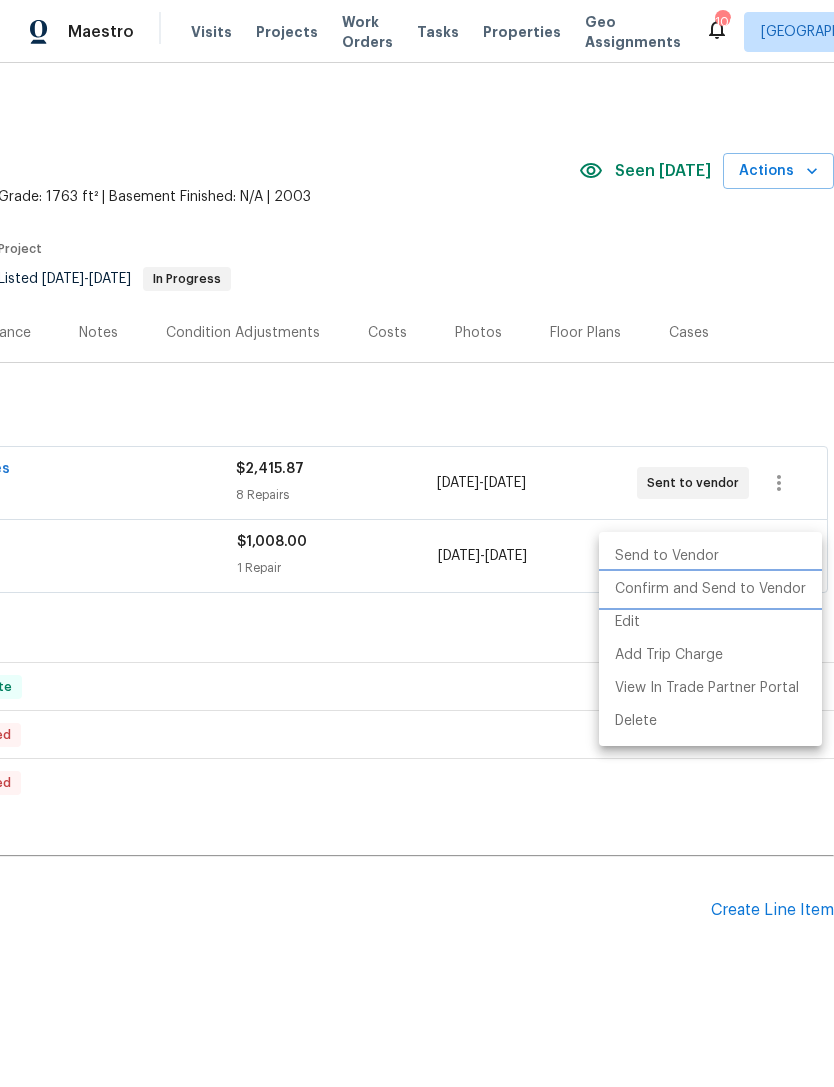 click on "Confirm and Send to Vendor" at bounding box center [710, 589] 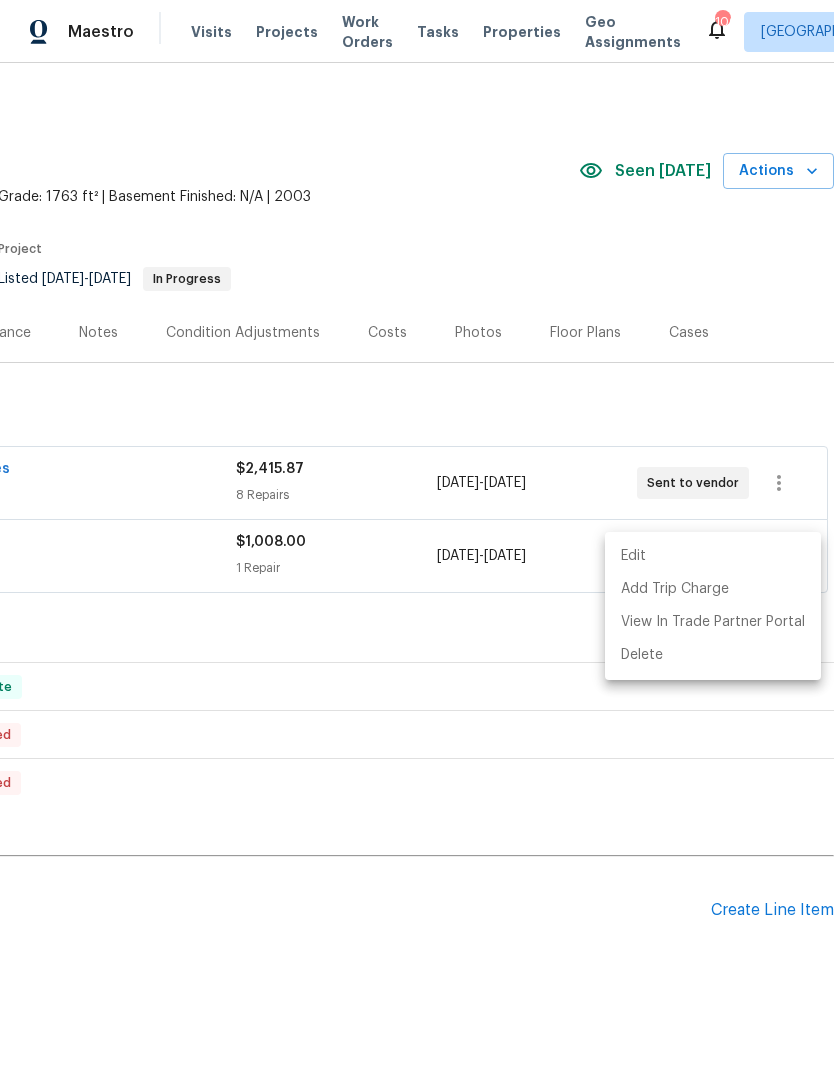 click at bounding box center (417, 543) 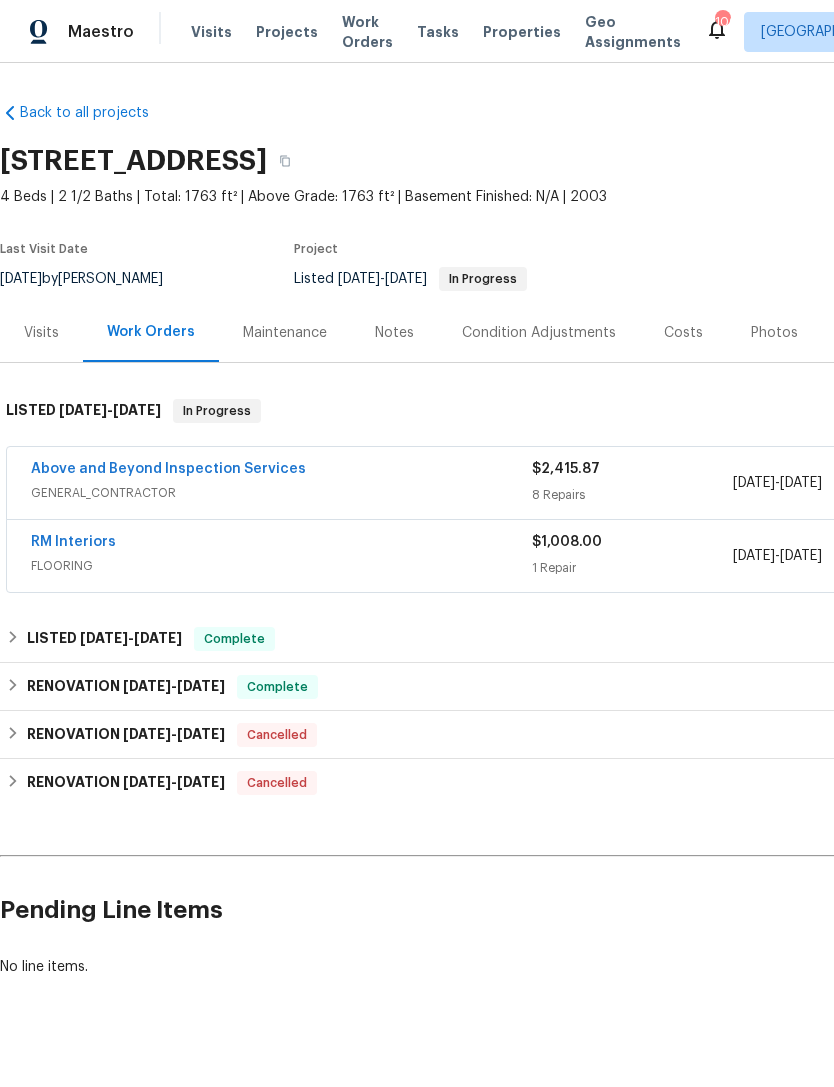 scroll, scrollTop: 0, scrollLeft: 0, axis: both 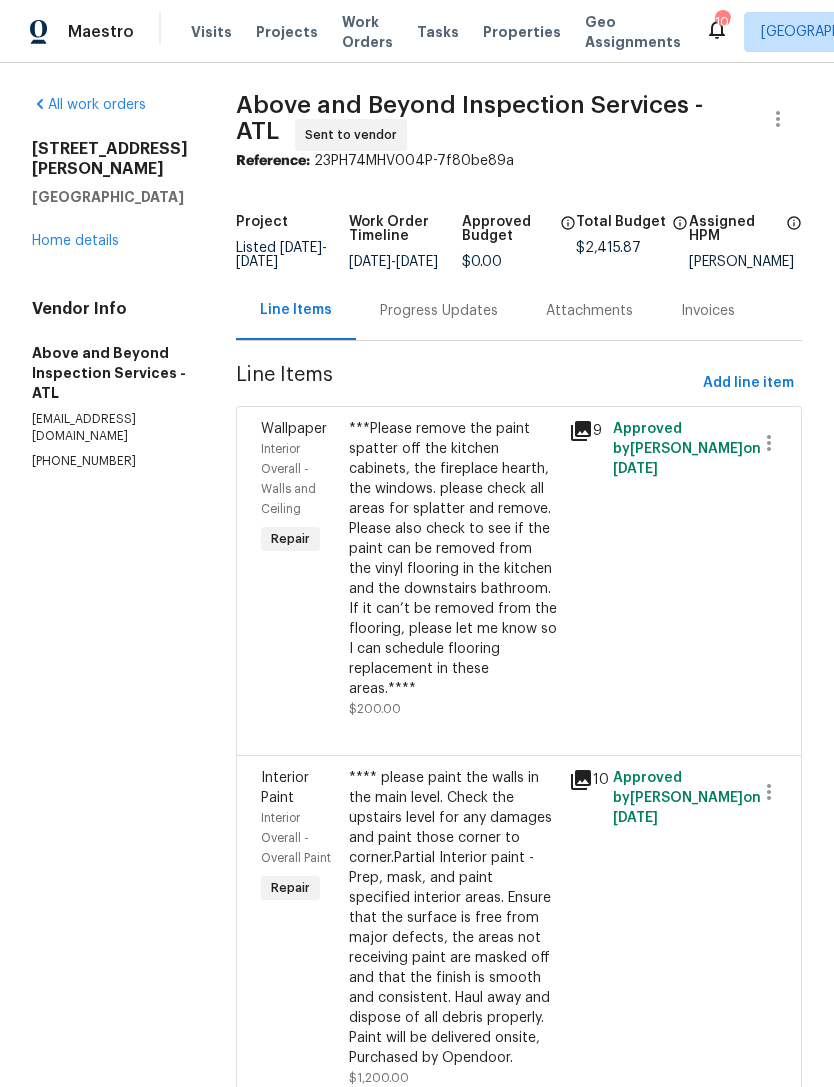 click on "Progress Updates" at bounding box center (439, 311) 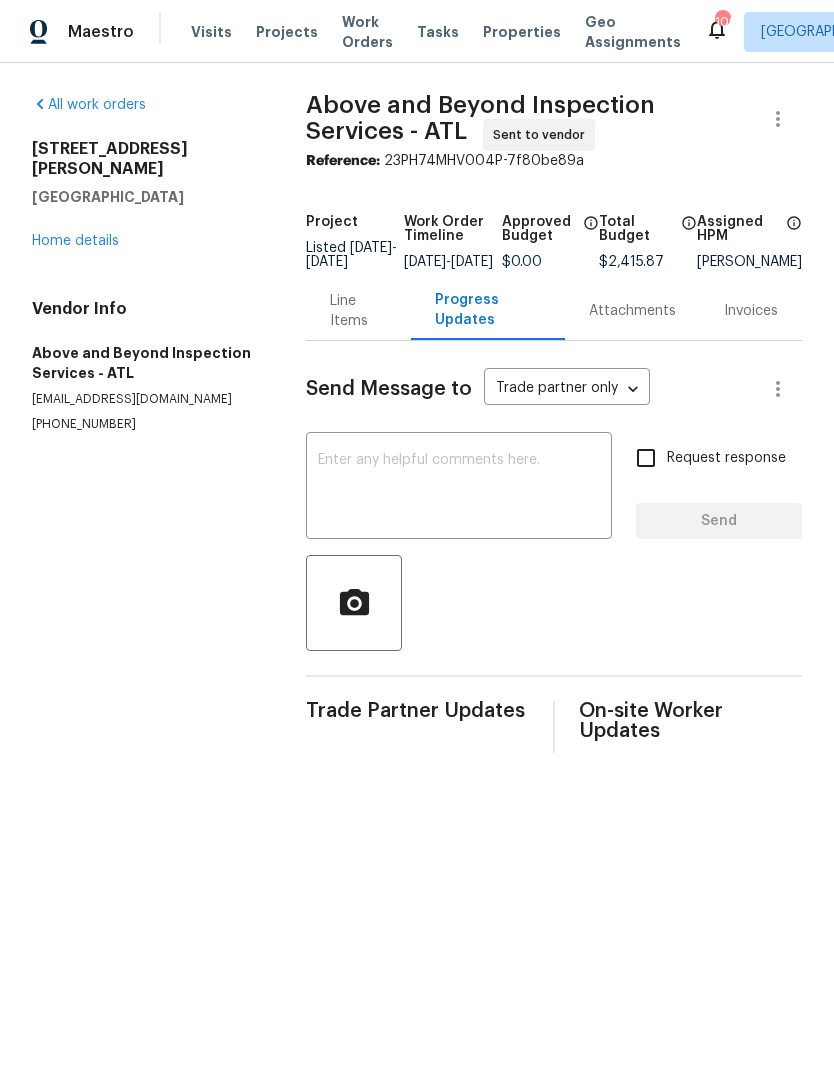 click at bounding box center (459, 488) 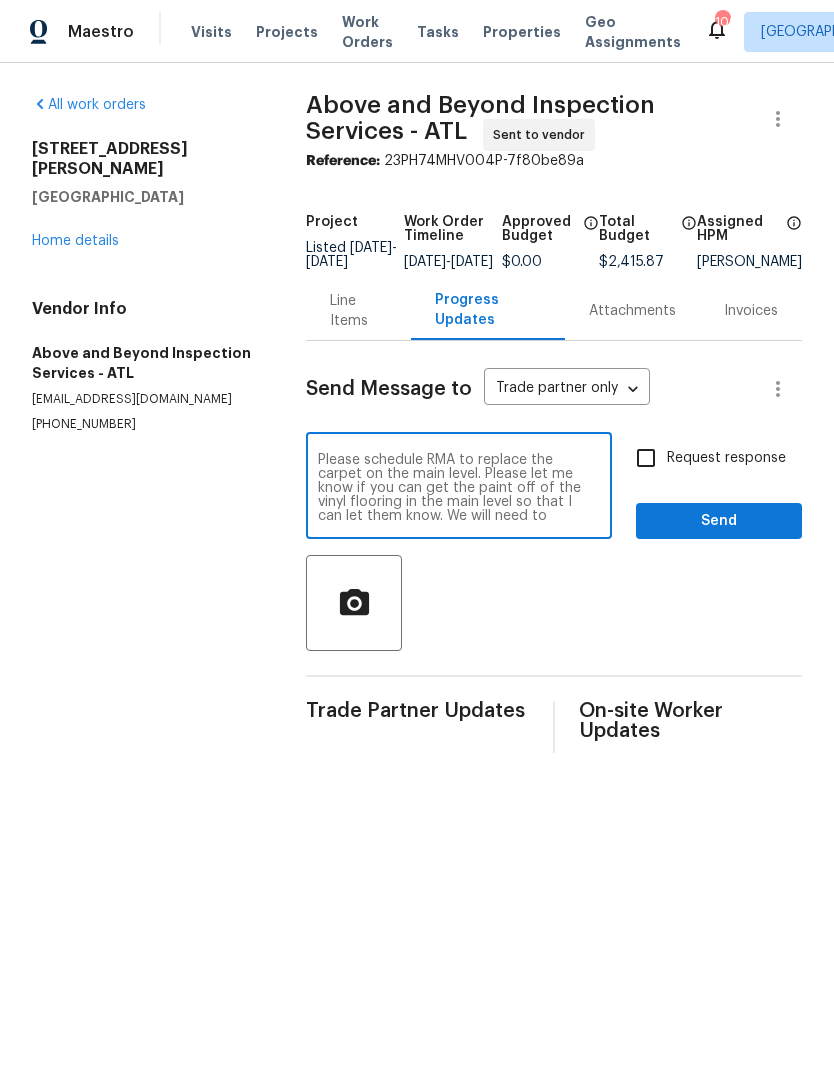 scroll, scrollTop: 0, scrollLeft: 0, axis: both 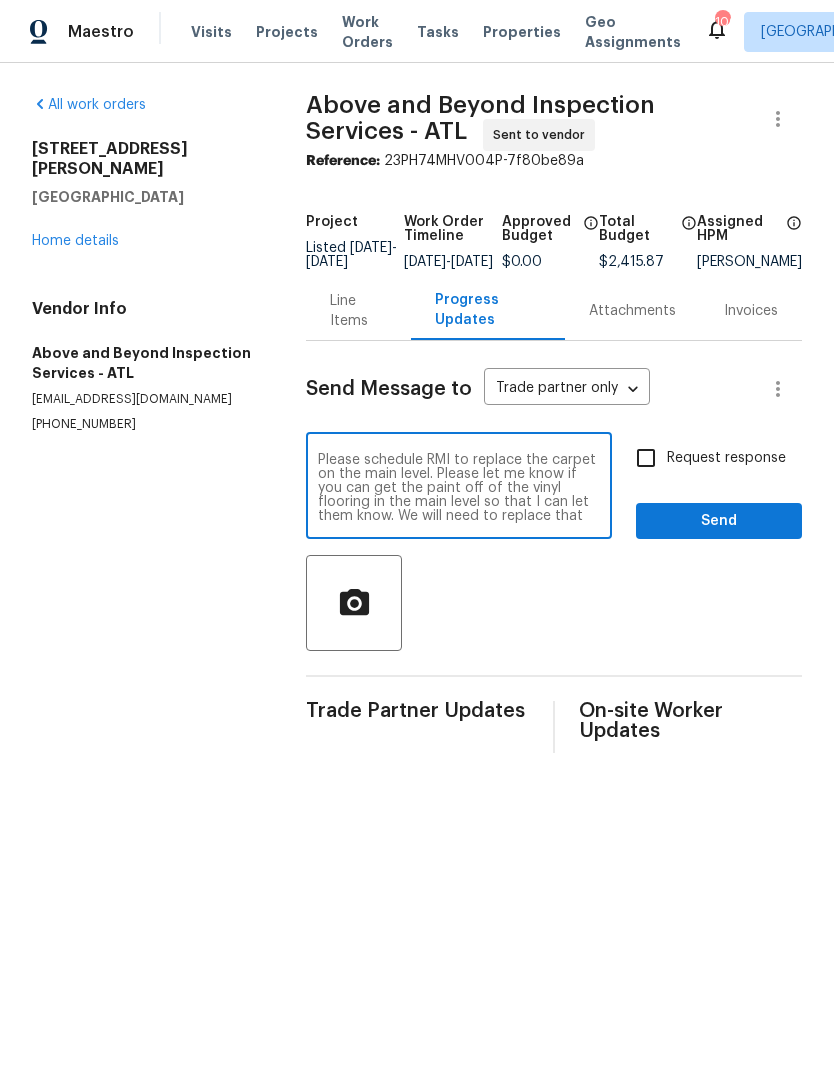 click on "Please schedule RMI to replace the carpet on the main level. Please let me know if you can get the paint off of the vinyl flooring in the main level so that I can let them know. We will need to replace that as well. x ​" at bounding box center [459, 488] 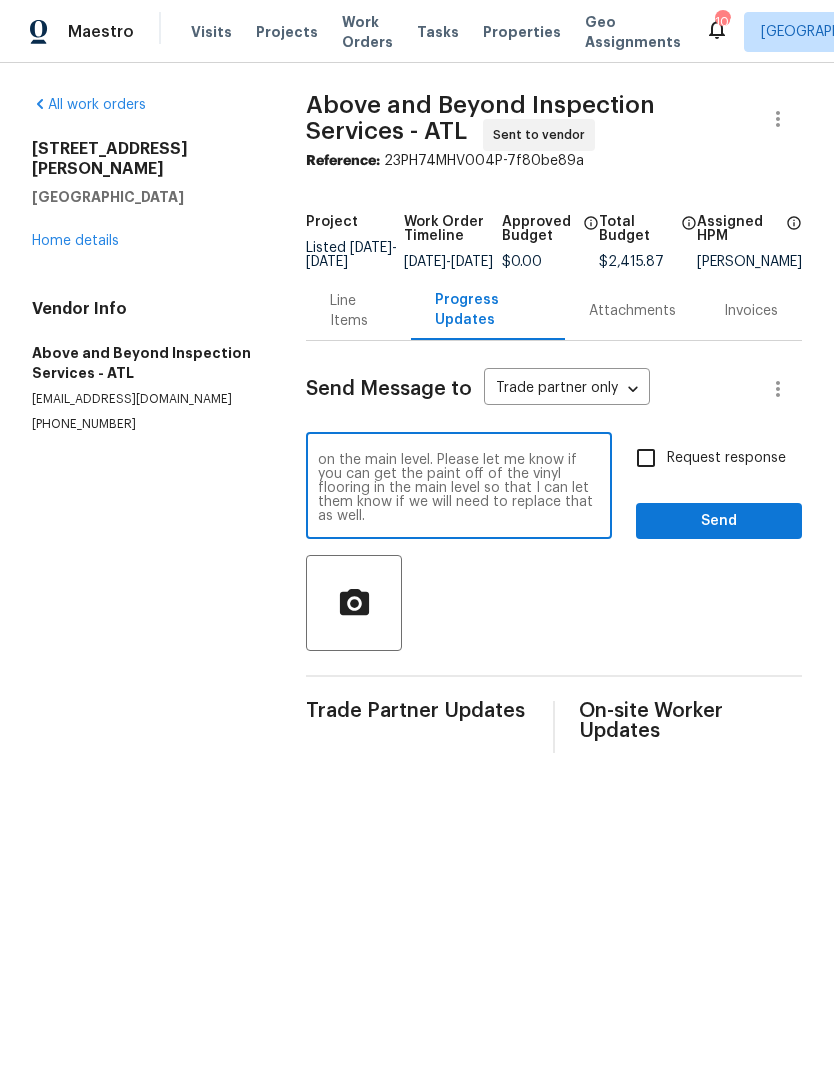 scroll, scrollTop: 14, scrollLeft: 0, axis: vertical 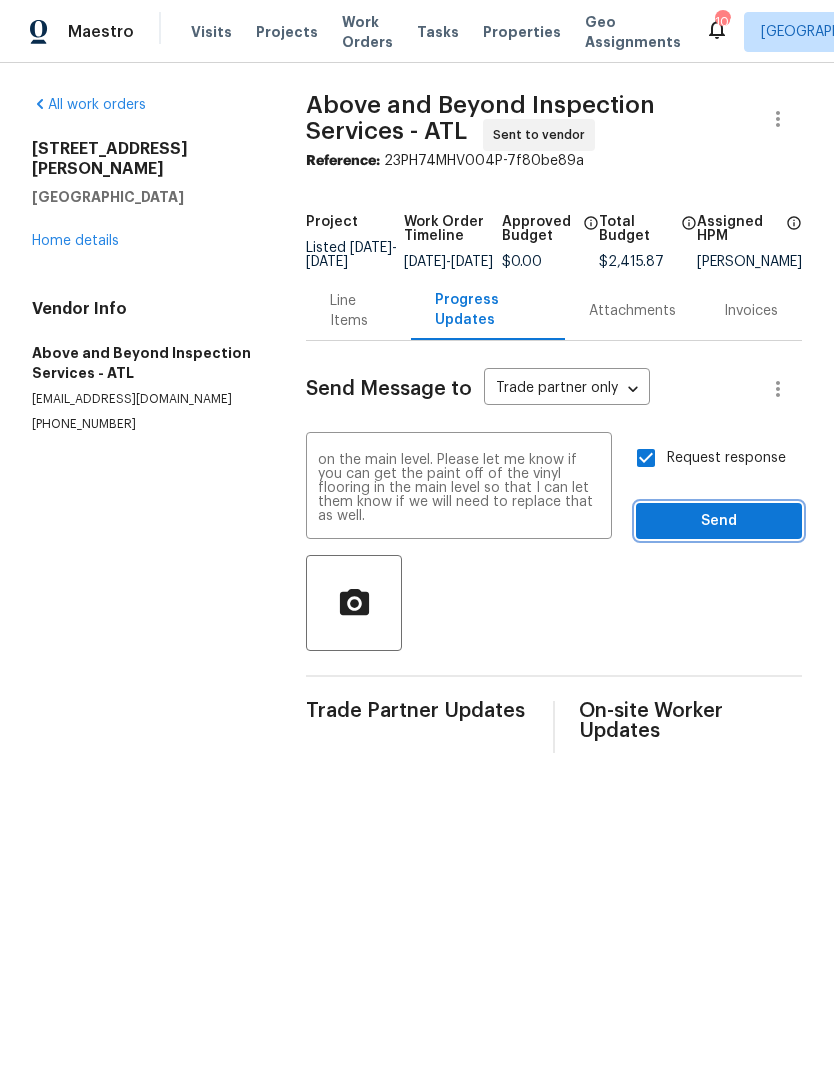 click on "Send" at bounding box center (719, 521) 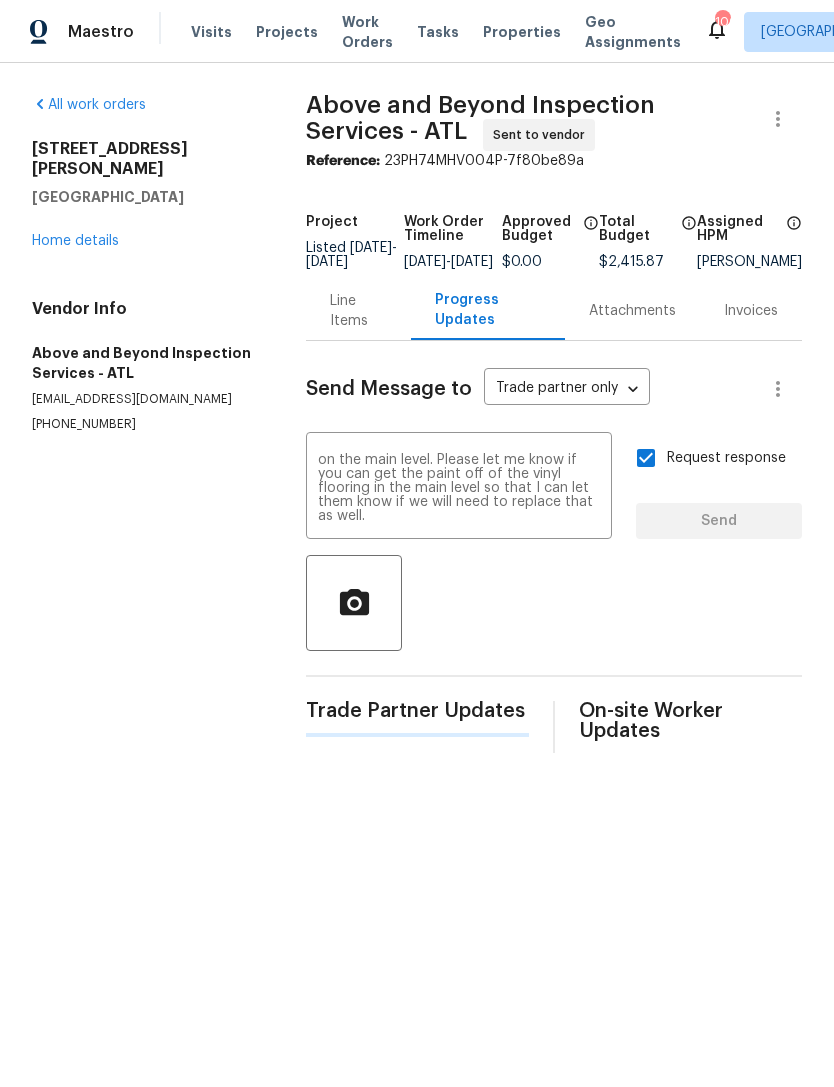 type 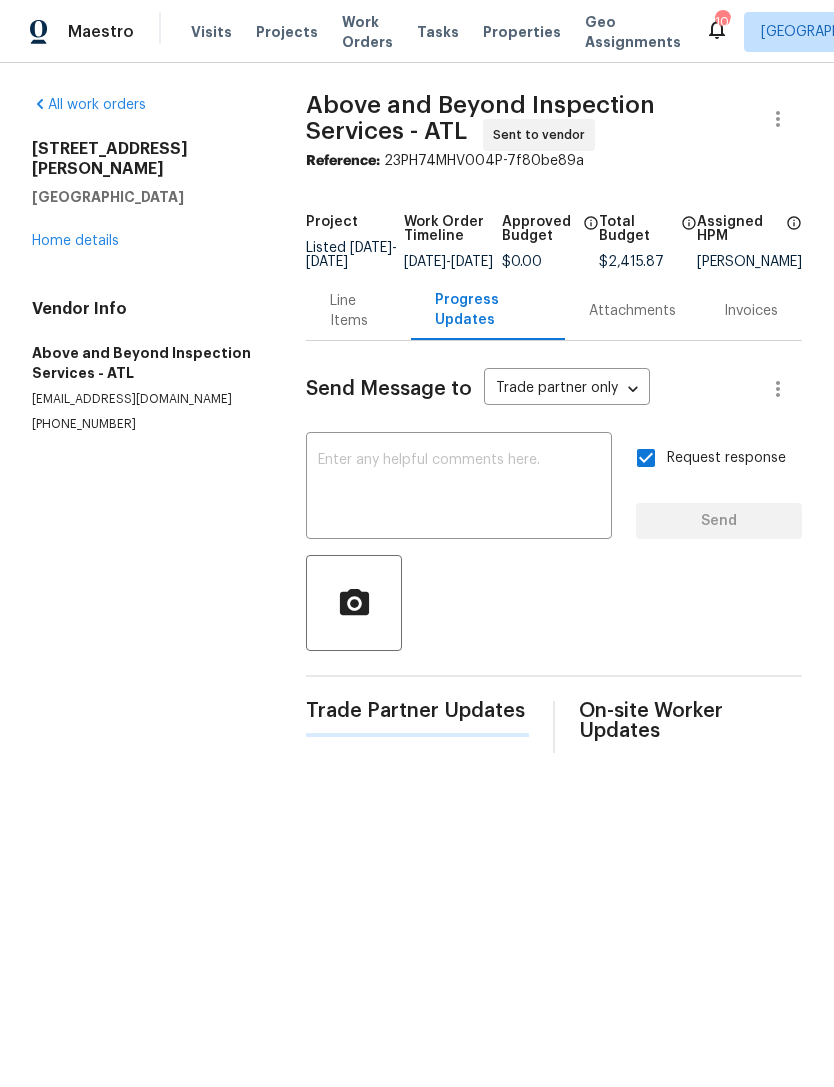 scroll, scrollTop: 0, scrollLeft: 0, axis: both 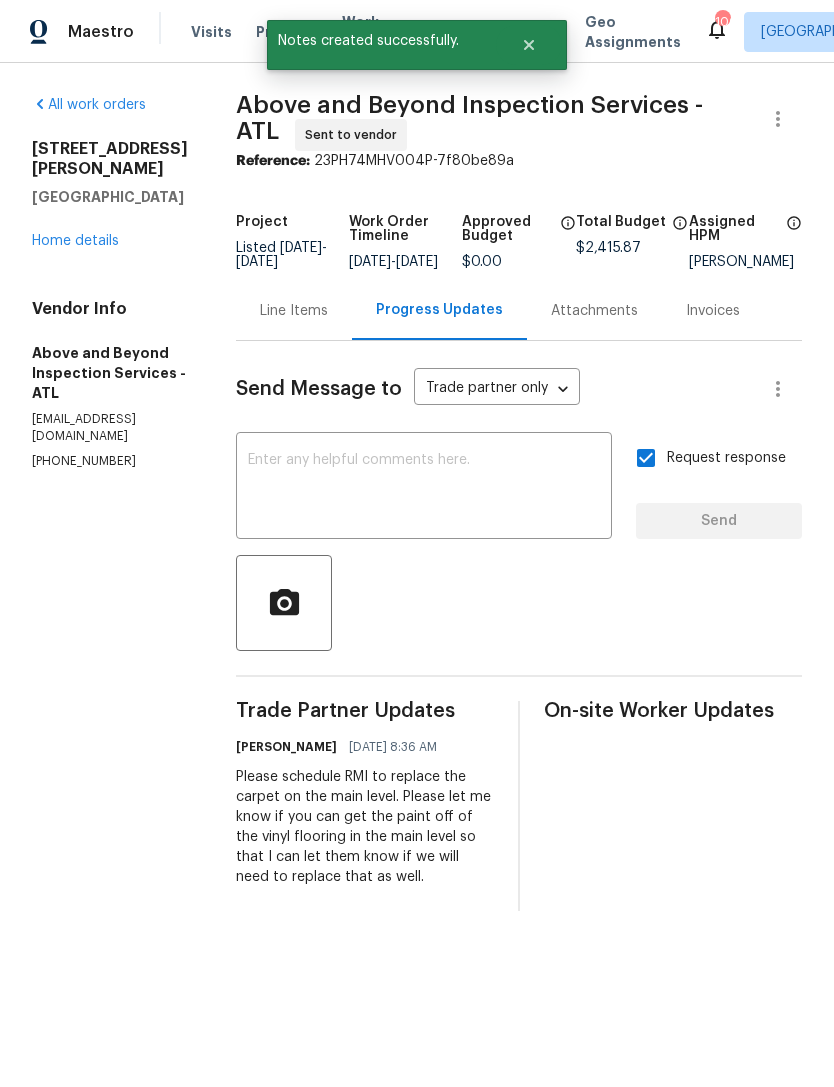 click on "Home details" at bounding box center [75, 241] 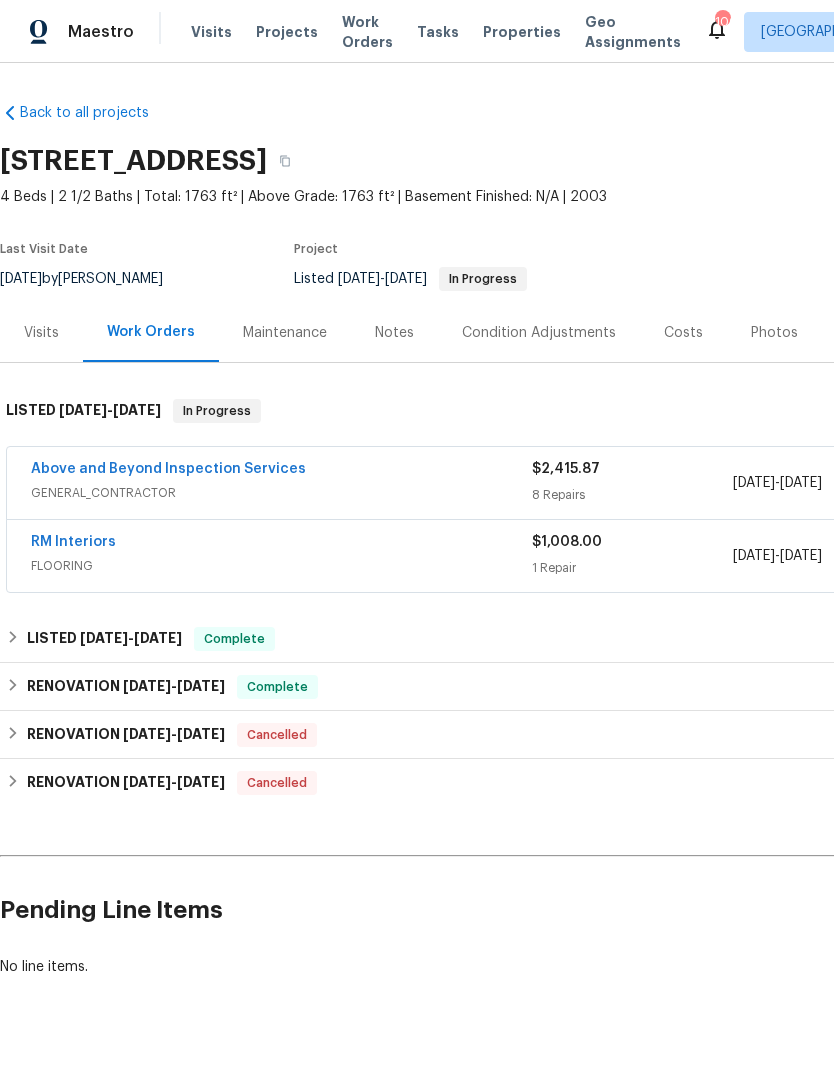 scroll, scrollTop: 0, scrollLeft: 0, axis: both 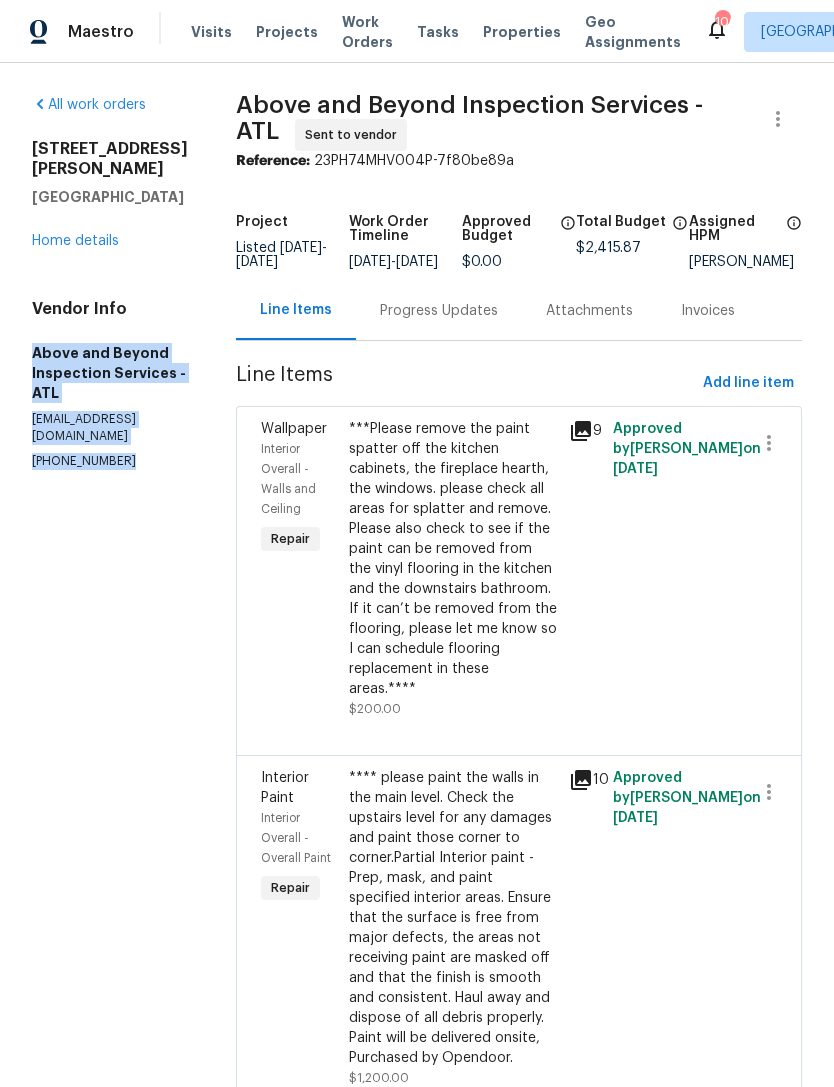 click on "Home details" at bounding box center [75, 241] 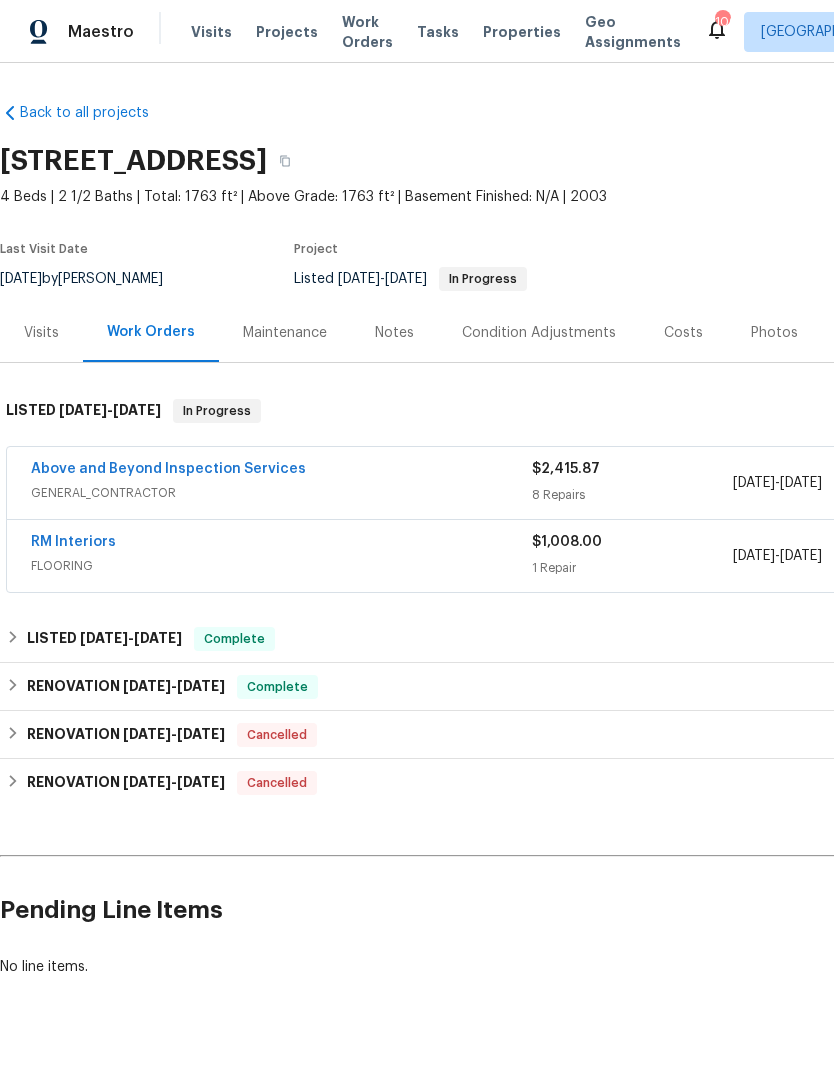 click on "RM Interiors" at bounding box center (73, 542) 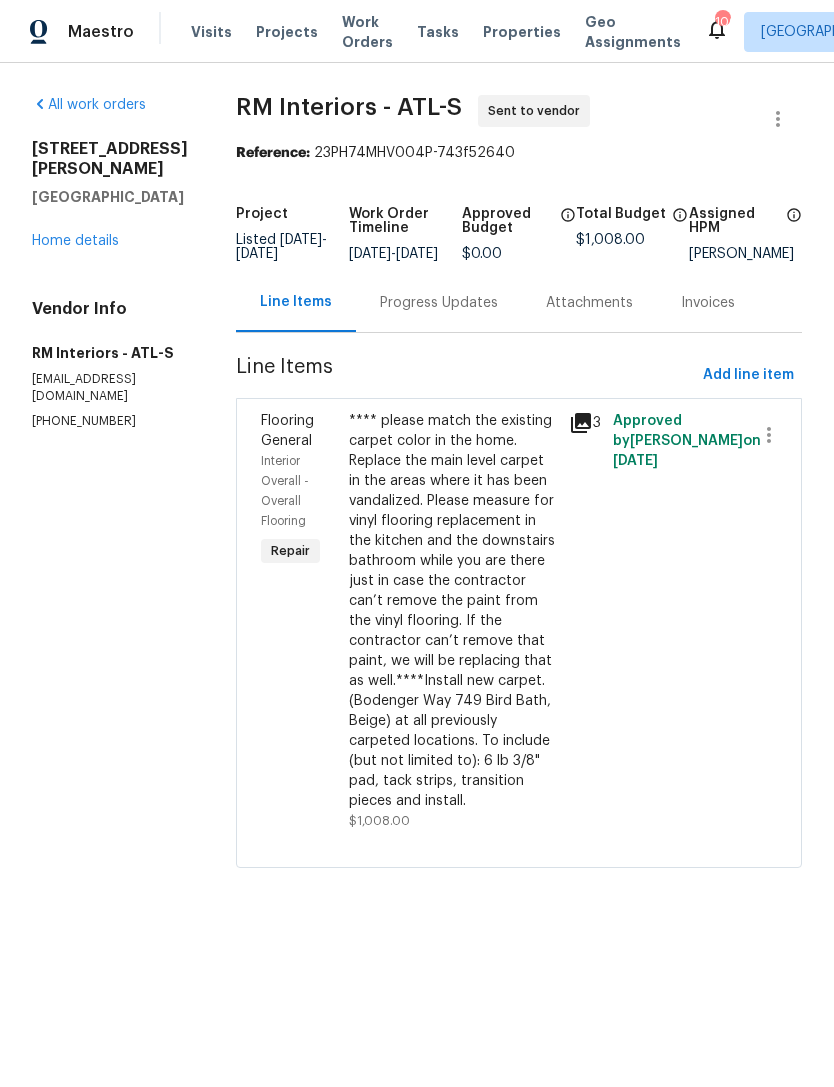 click on "Progress Updates" at bounding box center [439, 303] 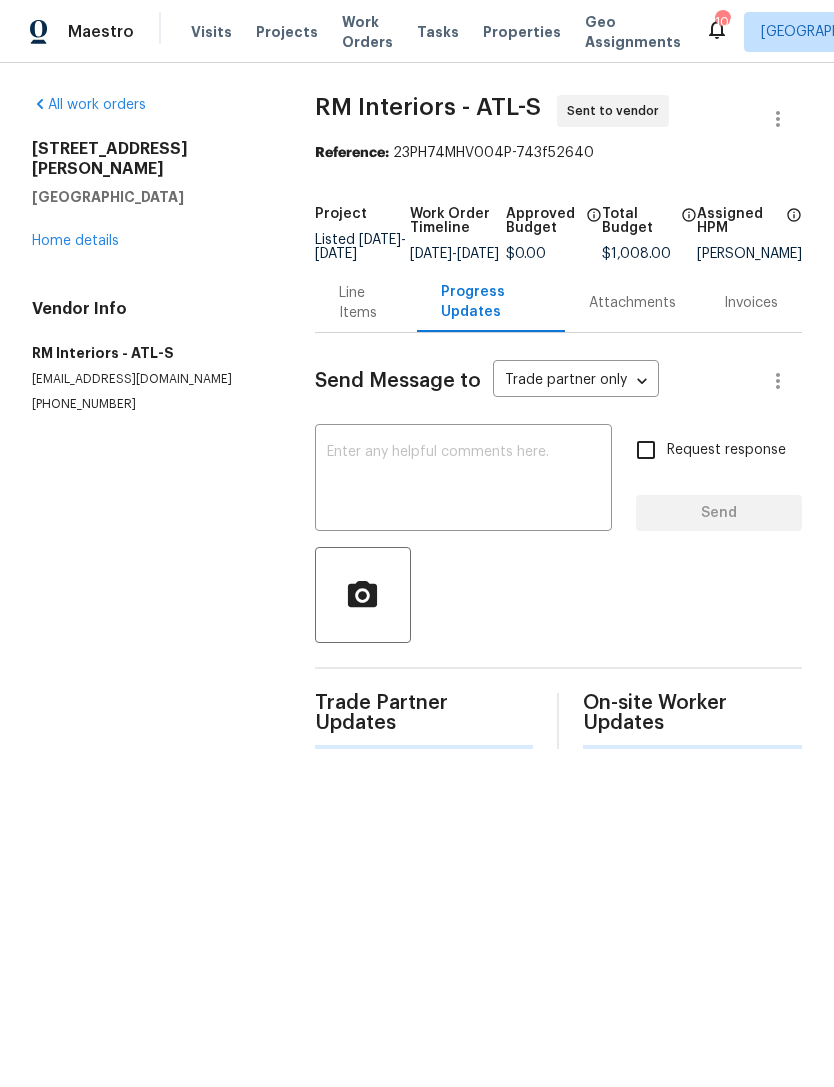 click at bounding box center [463, 480] 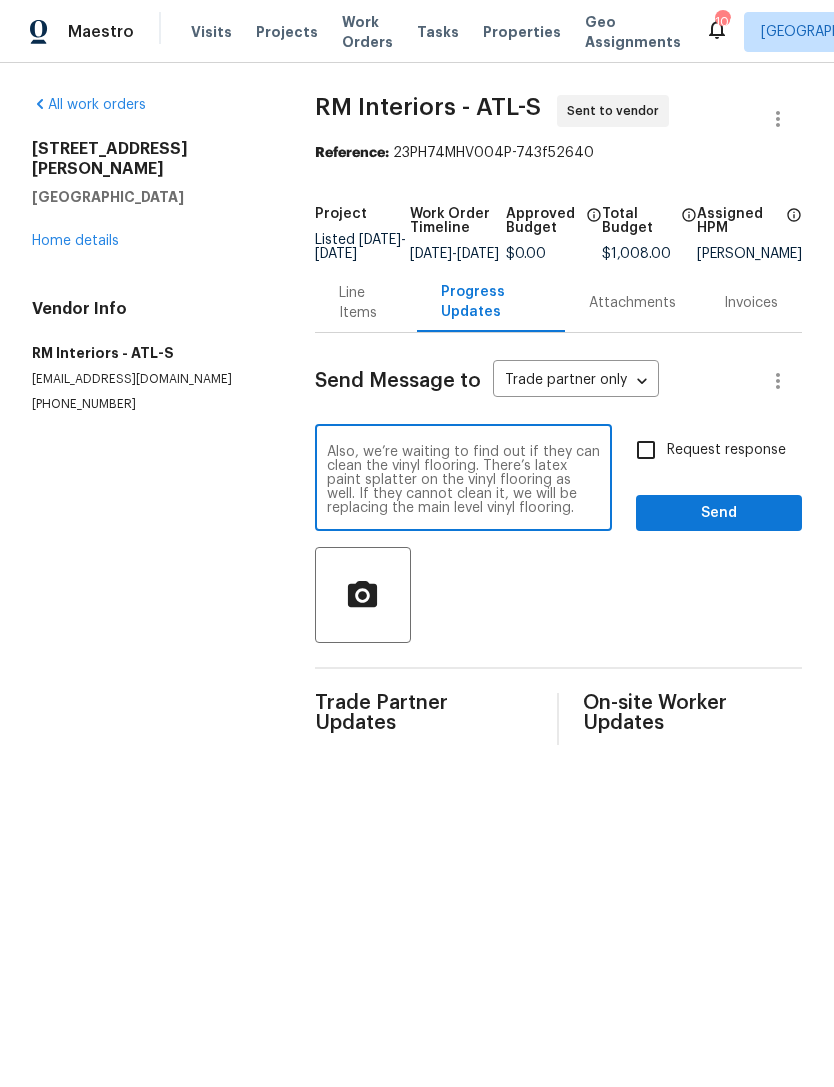 scroll, scrollTop: 56, scrollLeft: 0, axis: vertical 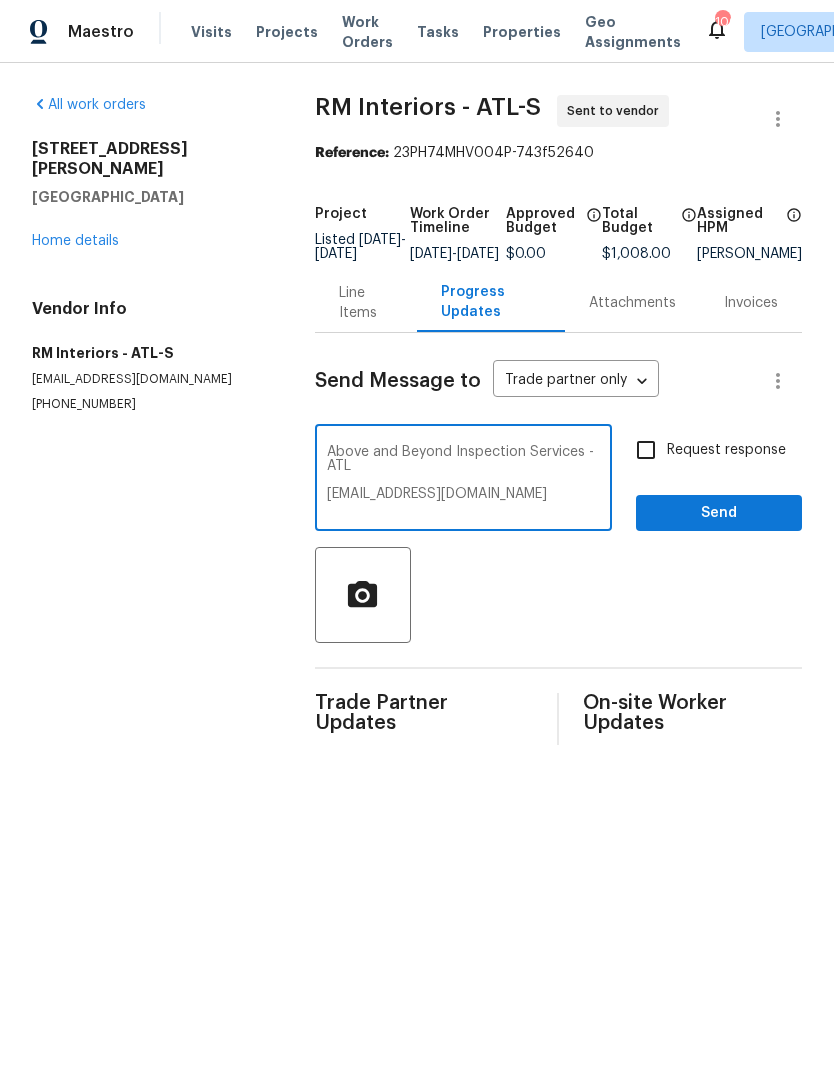 type on "This home was vandalized and needs carpet replacement on the main level. Please contact the contractor listed below to schedule flooring replacement. Also, we’re waiting to find out if they can clean the vinyl flooring. There’s latex paint splatter on the vinyl flooring as well. If they cannot clean it, we will be replacing the main level vinyl flooring. Above and Beyond Inspection Services - ATL
[EMAIL_ADDRESS][DOMAIN_NAME]
[PHONE_NUMBER]" 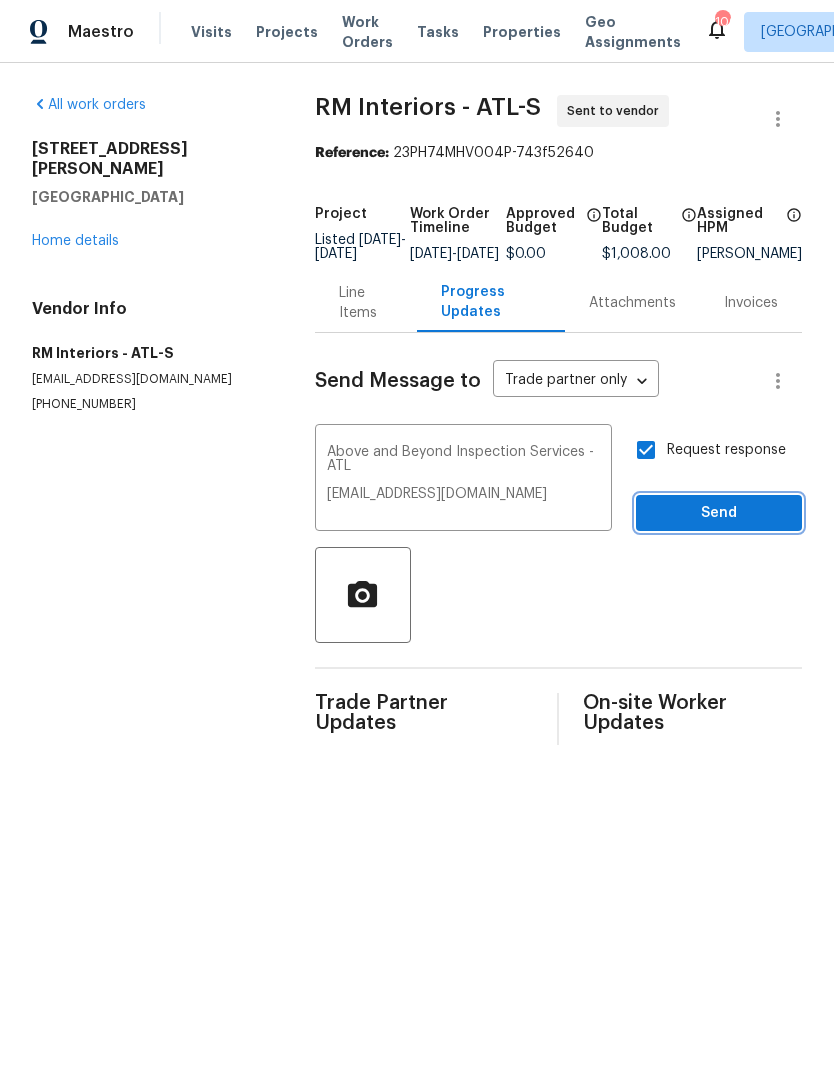 click on "Send" at bounding box center [719, 513] 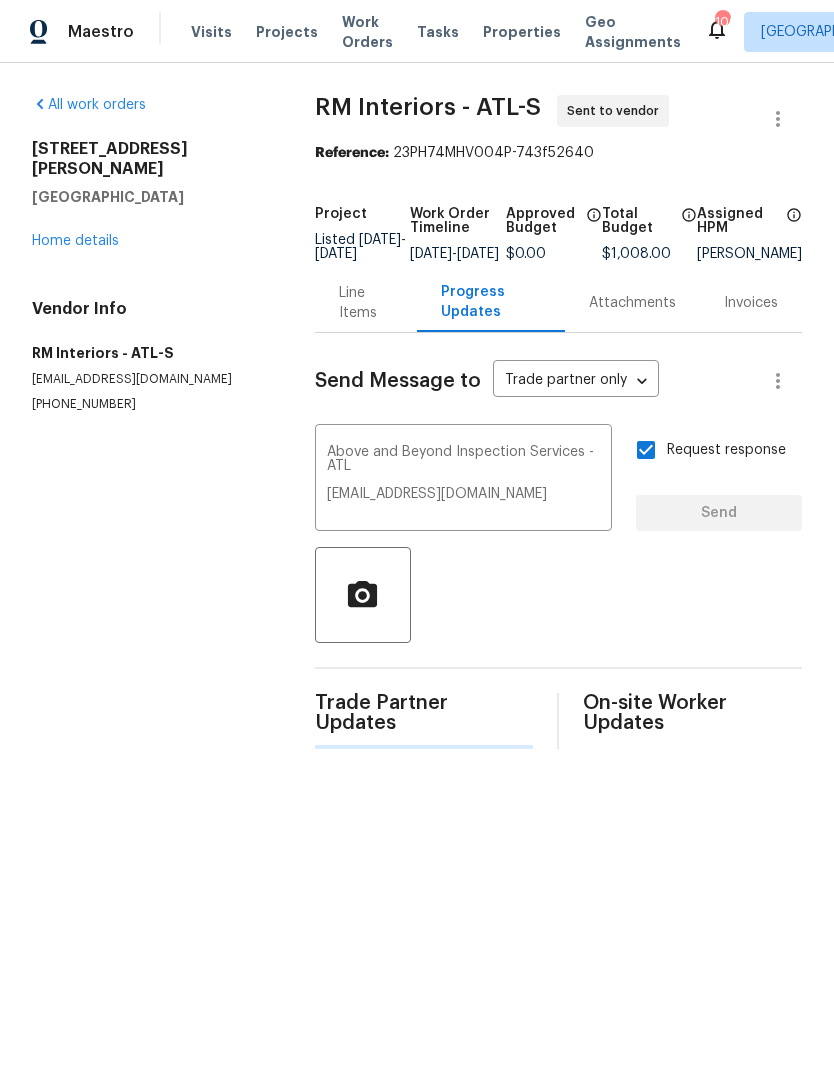 type 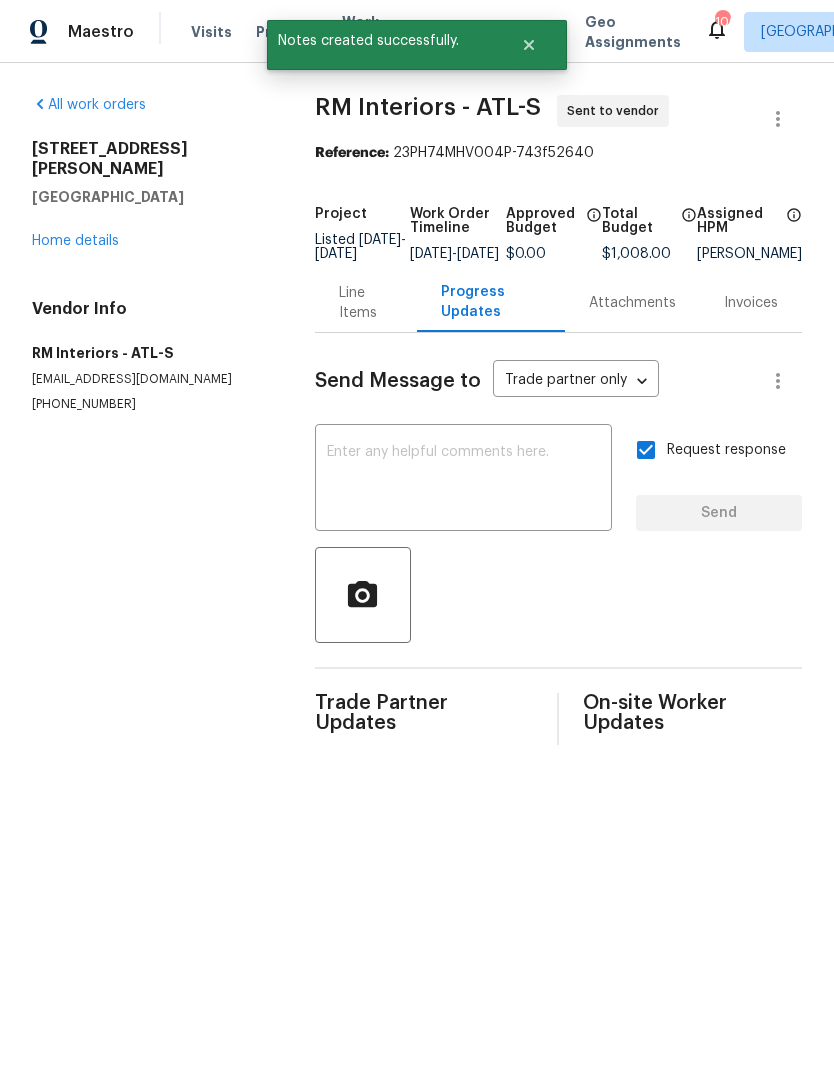 scroll, scrollTop: 0, scrollLeft: 0, axis: both 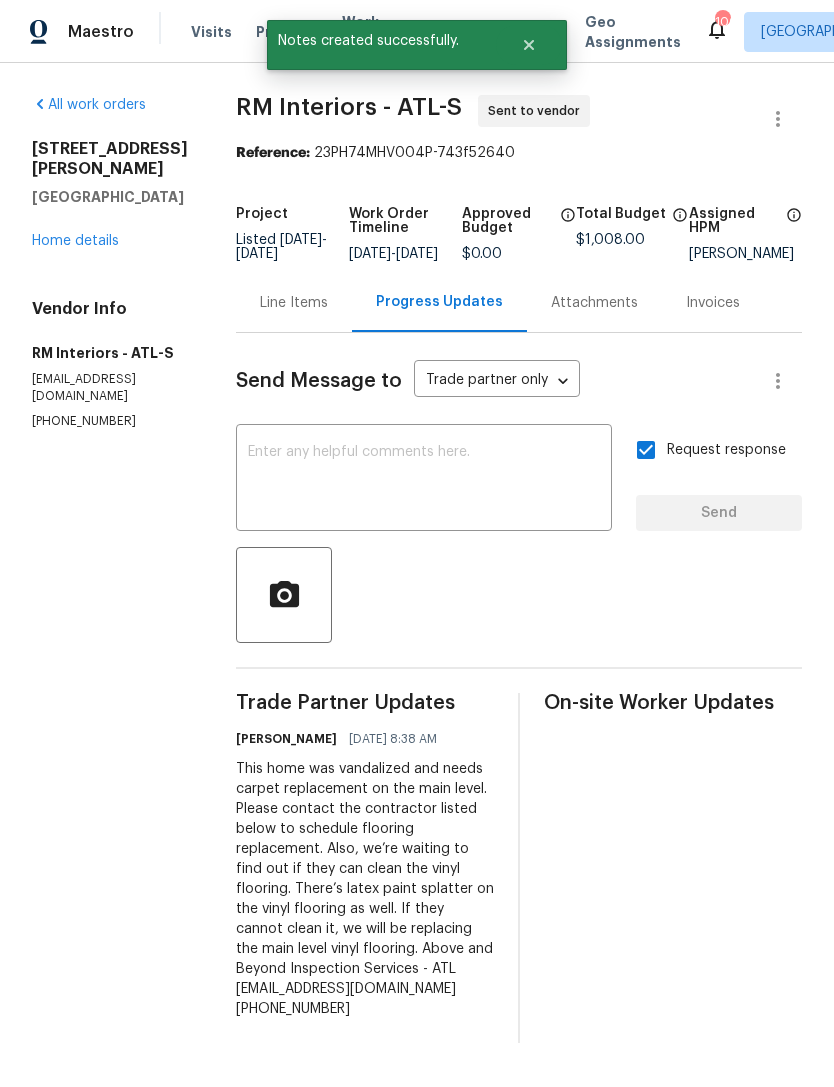 click on "[STREET_ADDRESS] Home details" at bounding box center [110, 195] 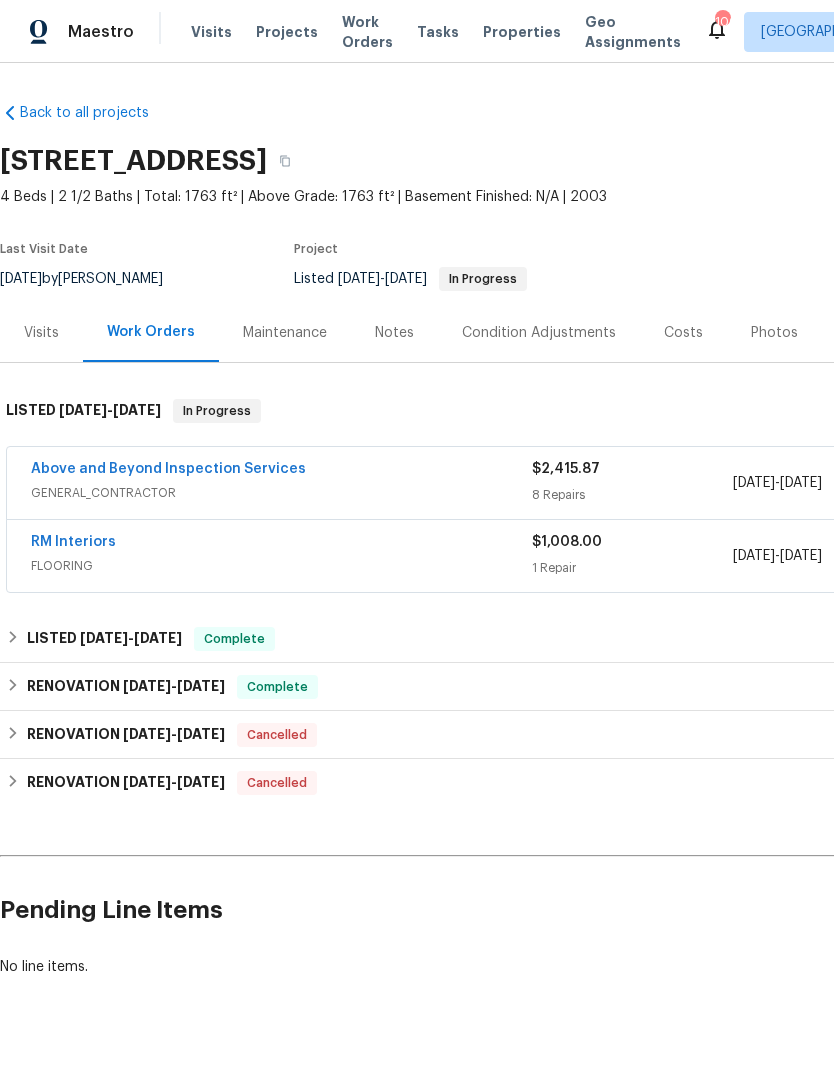 scroll, scrollTop: 0, scrollLeft: 0, axis: both 